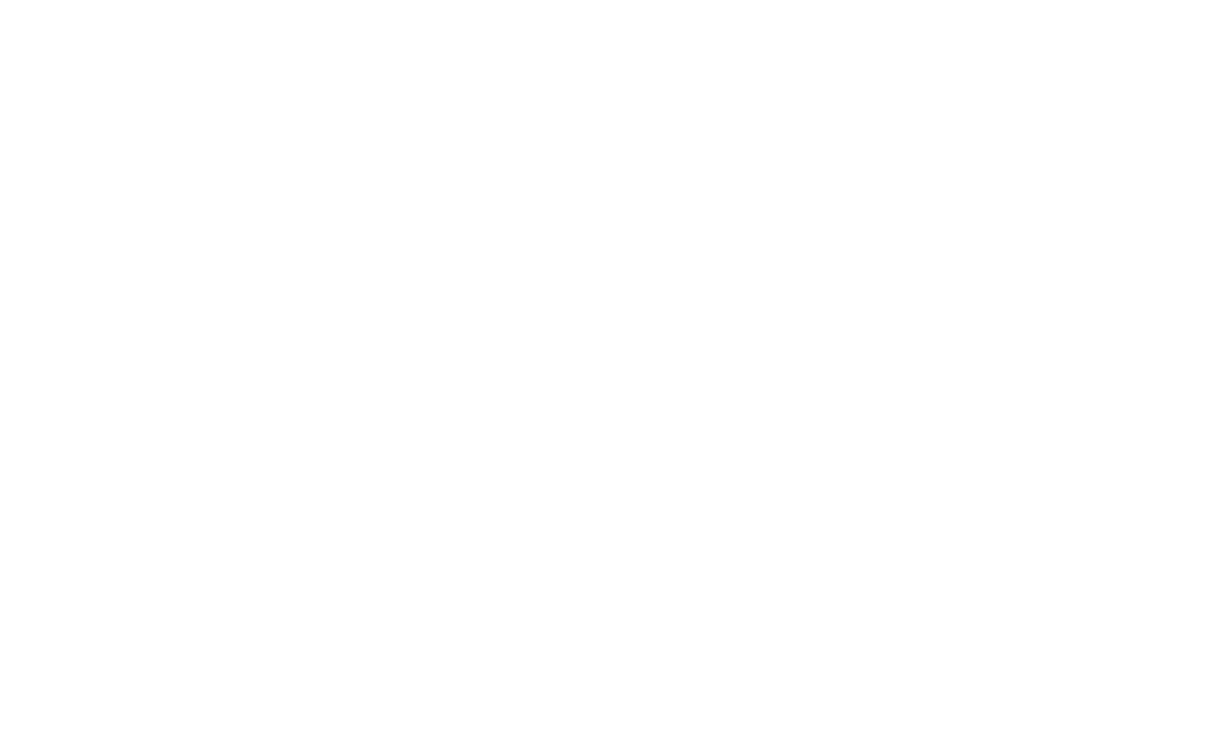 scroll, scrollTop: 0, scrollLeft: 0, axis: both 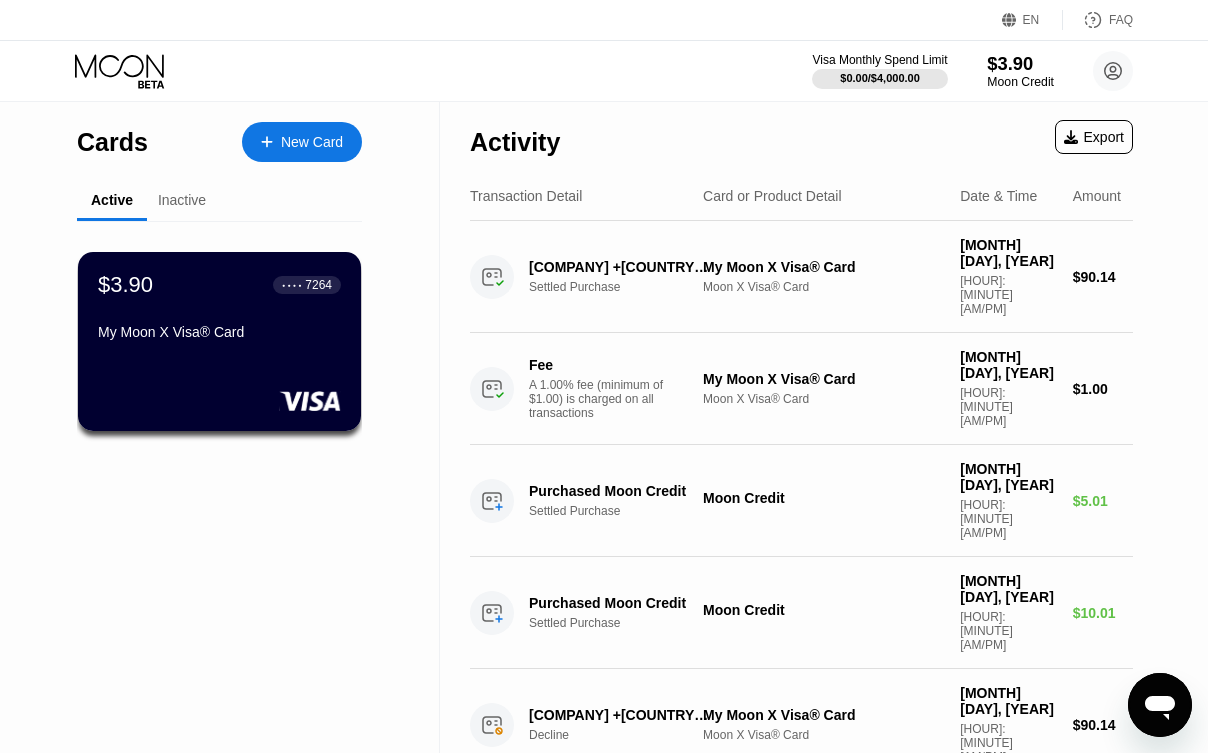 click on "$3.90" at bounding box center [1020, 63] 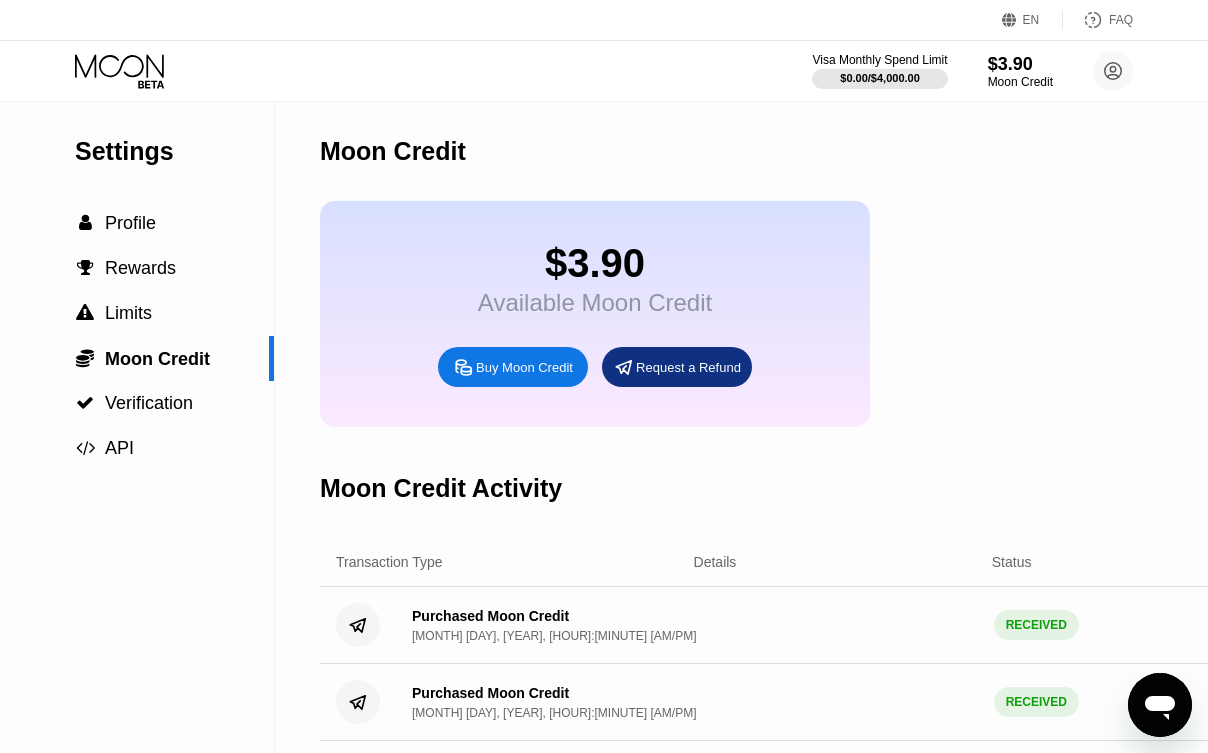 click on "Buy Moon Credit" at bounding box center (524, 367) 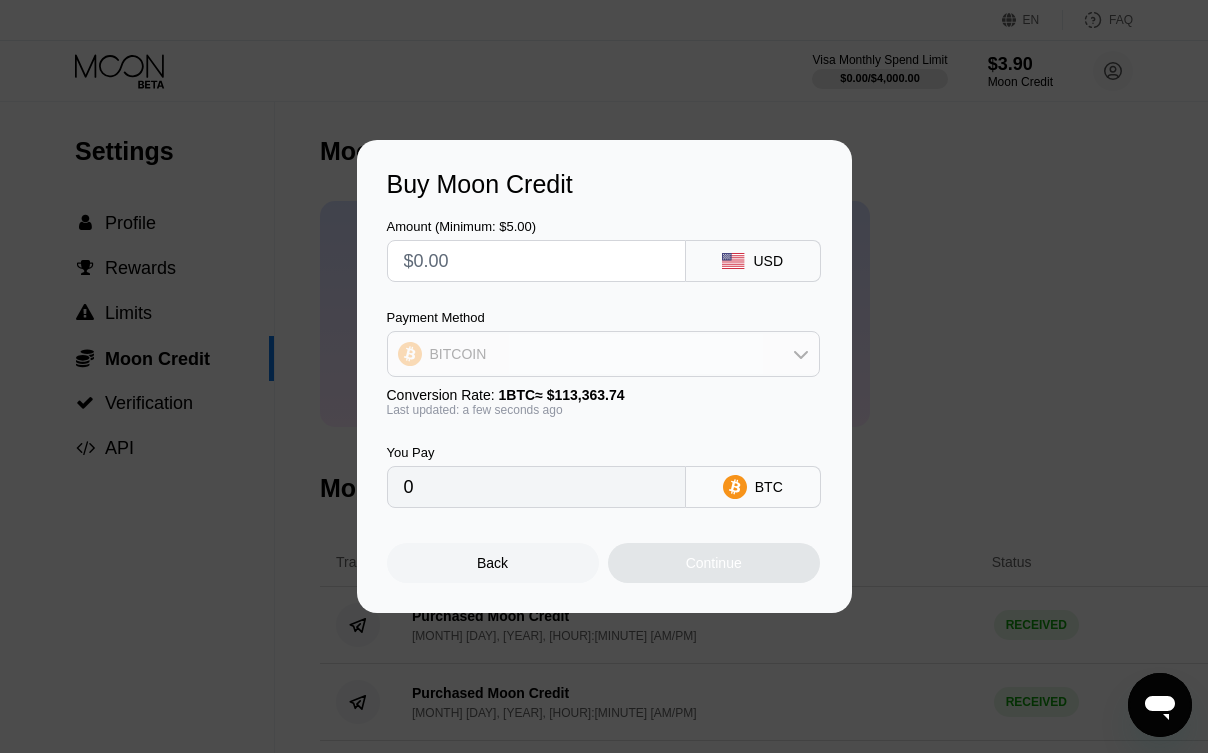 click on "BITCOIN" at bounding box center [603, 354] 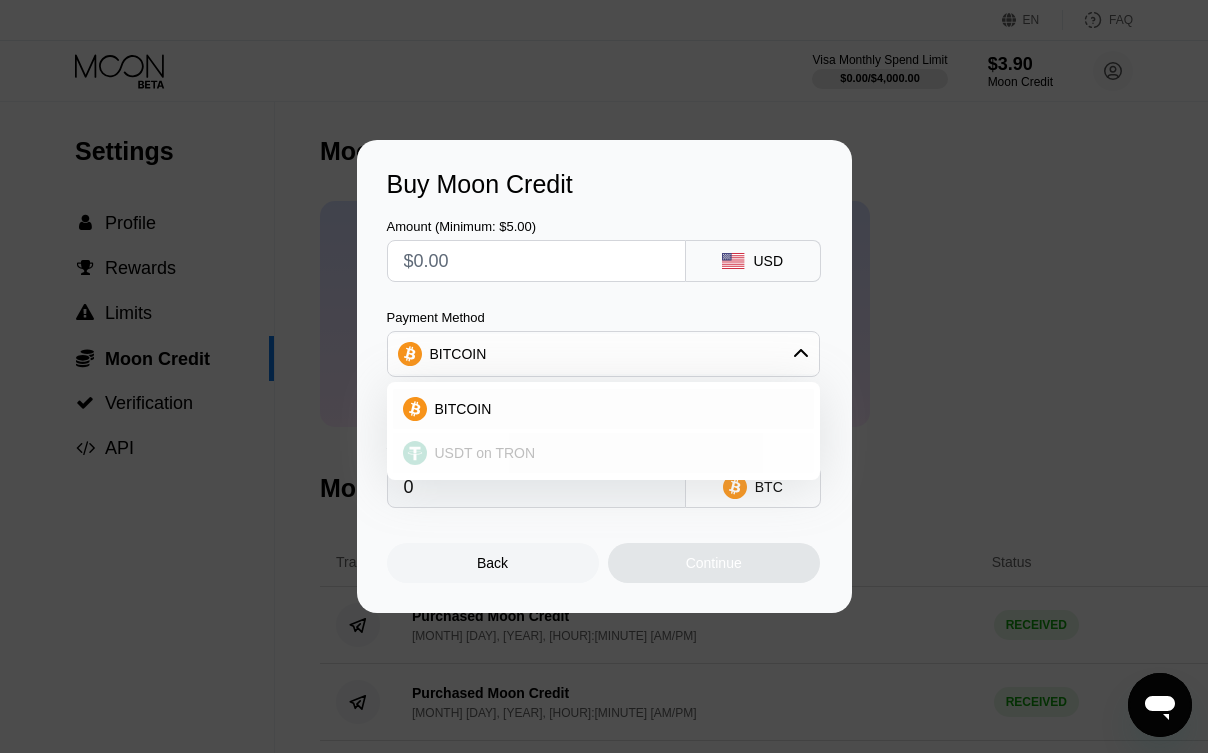 click on "USDT on TRON" at bounding box center [615, 453] 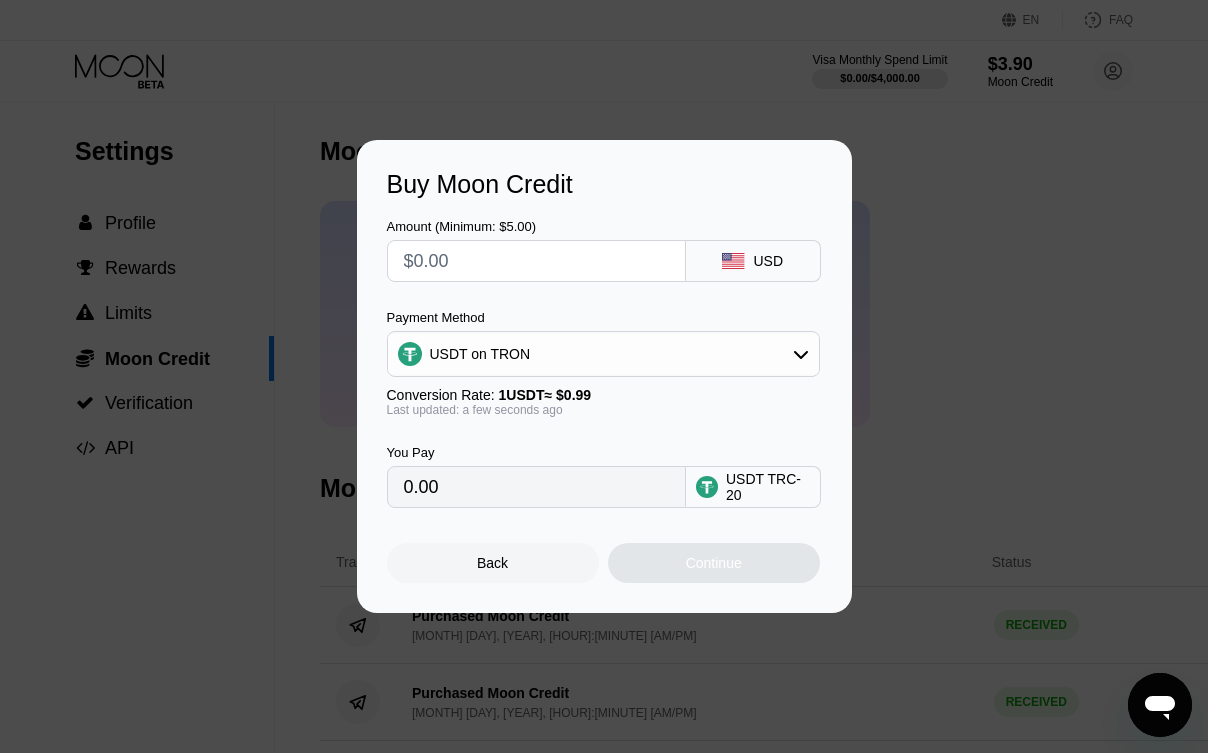 click at bounding box center [536, 261] 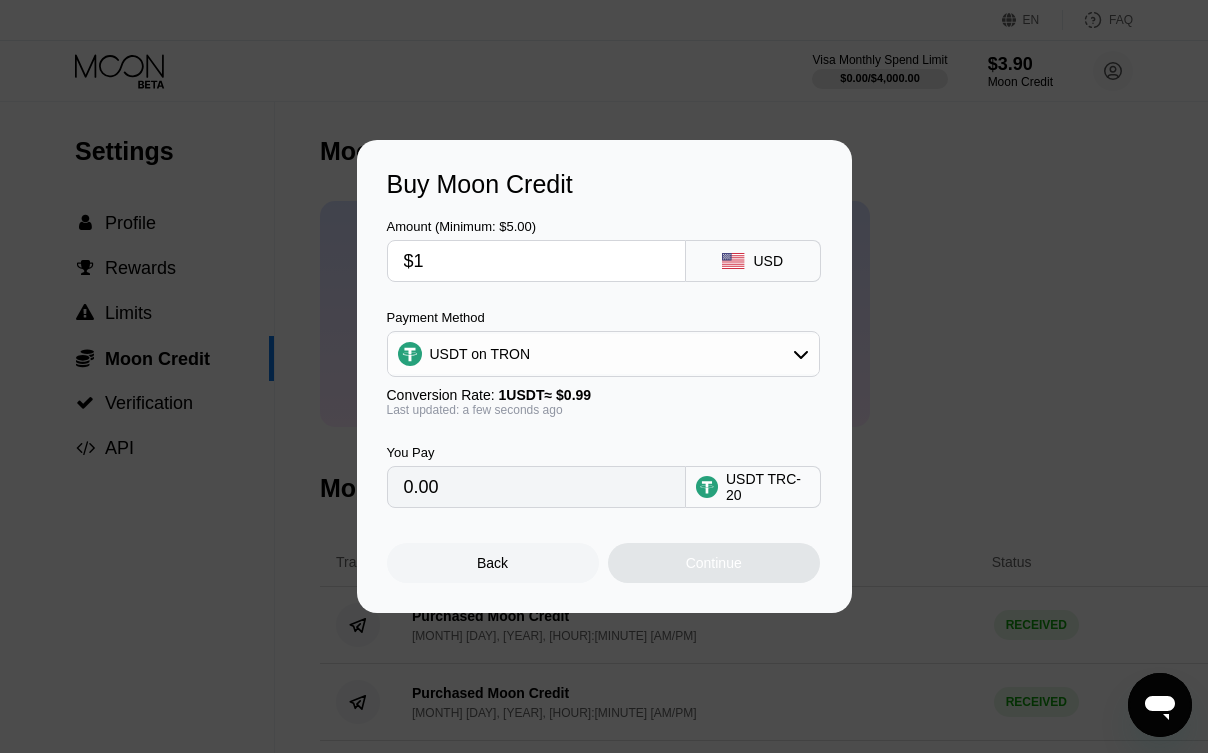 type on "1.01" 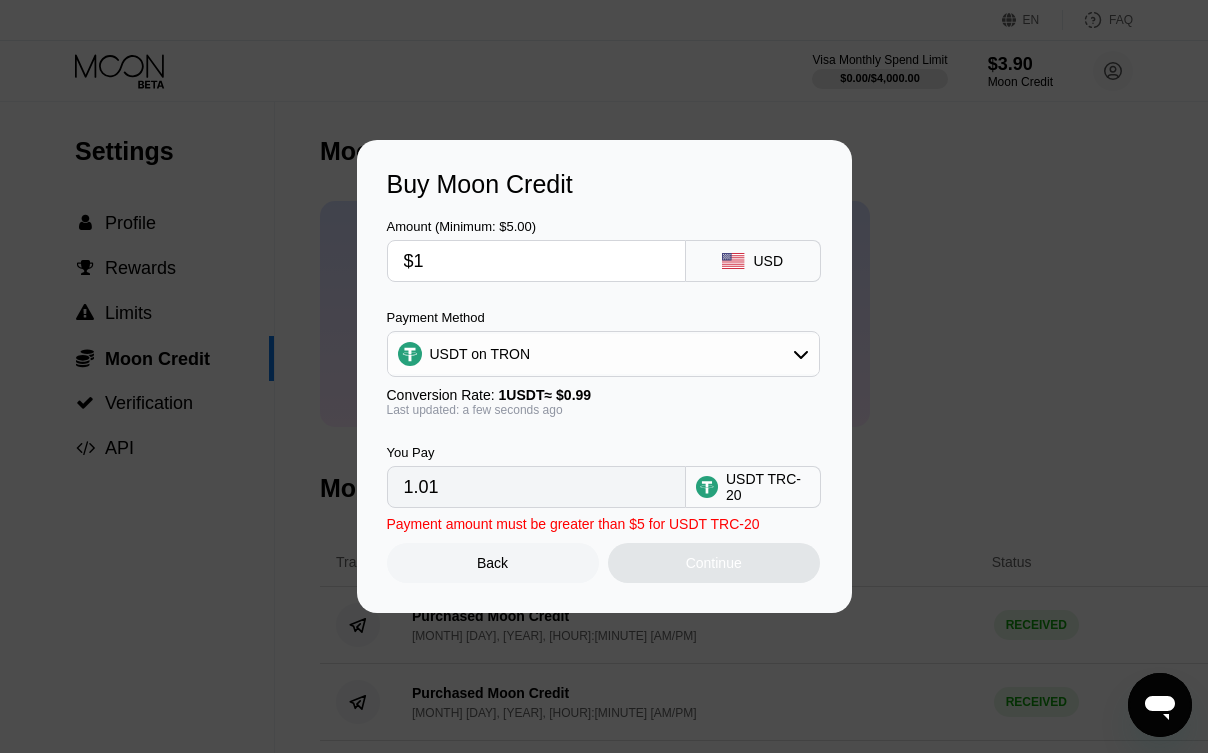 type on "$10" 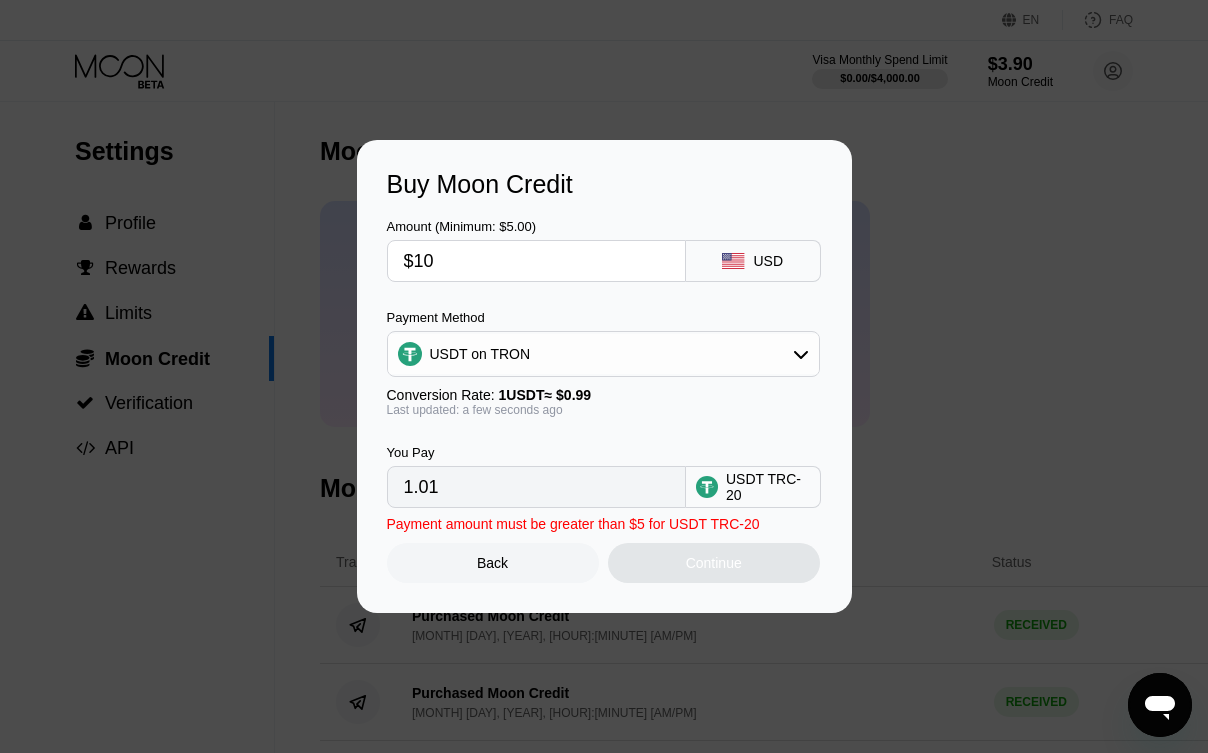 type on "10.10" 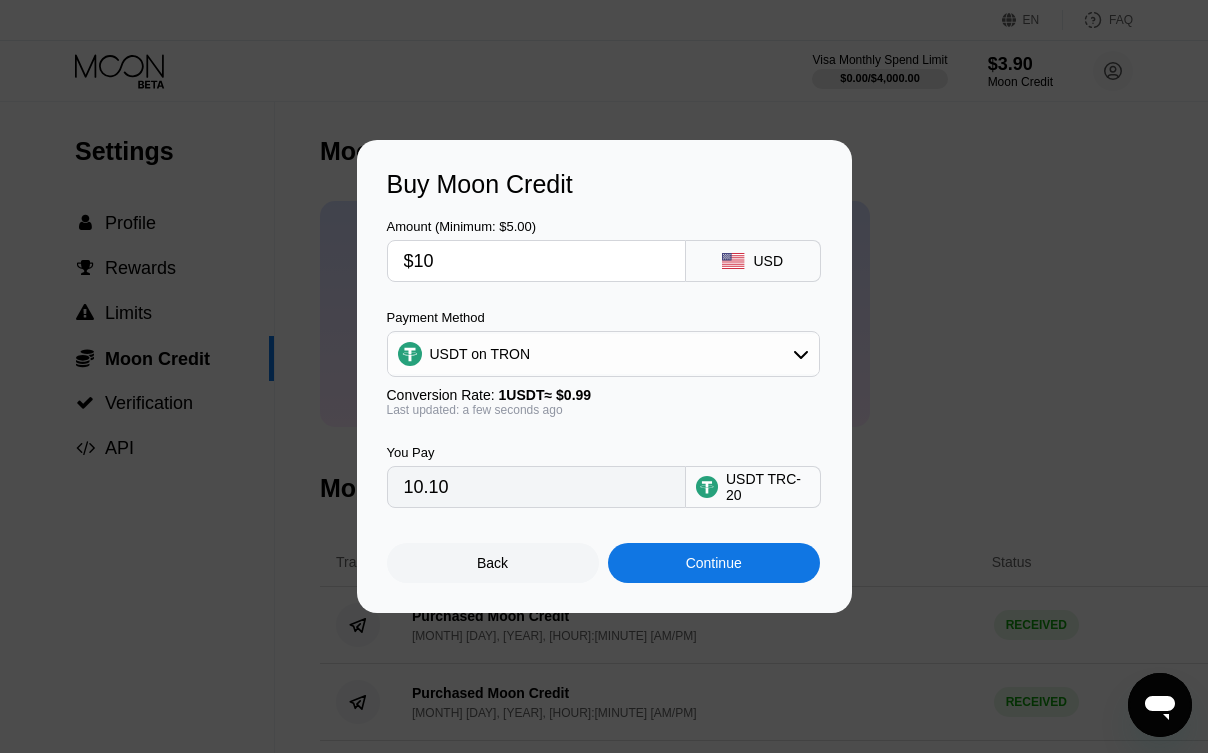 type on "$100" 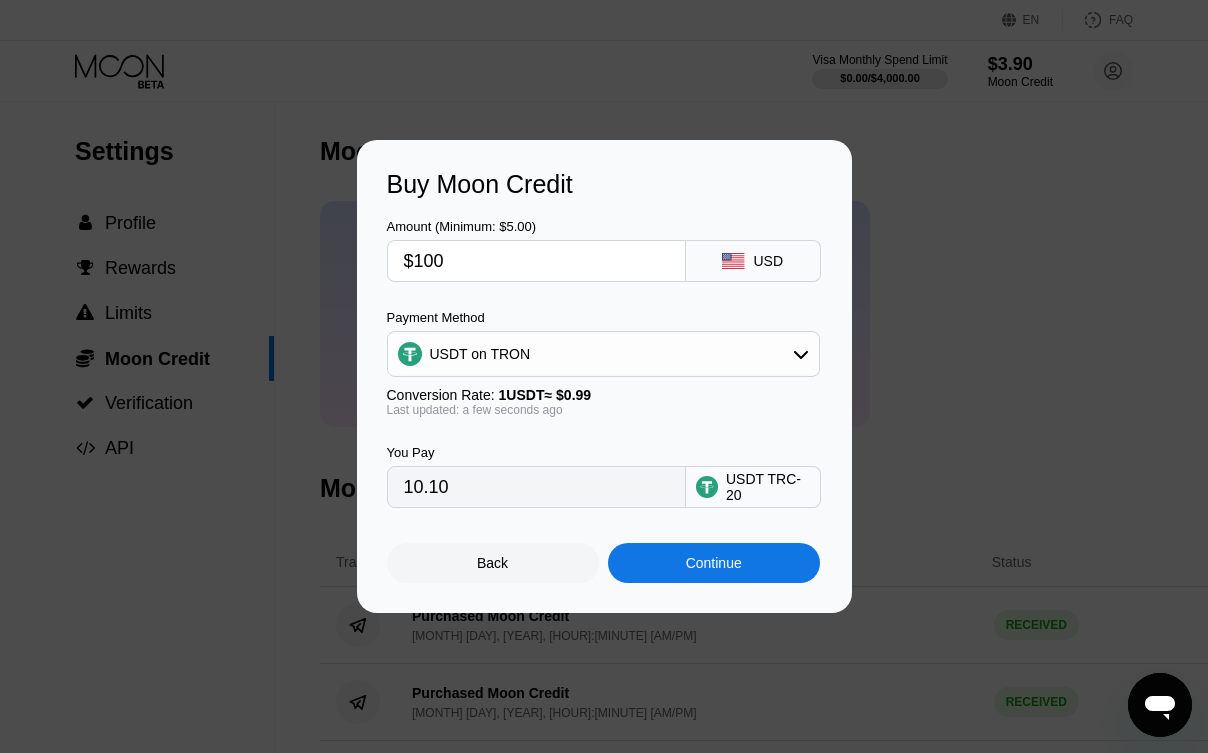 type on "101.01" 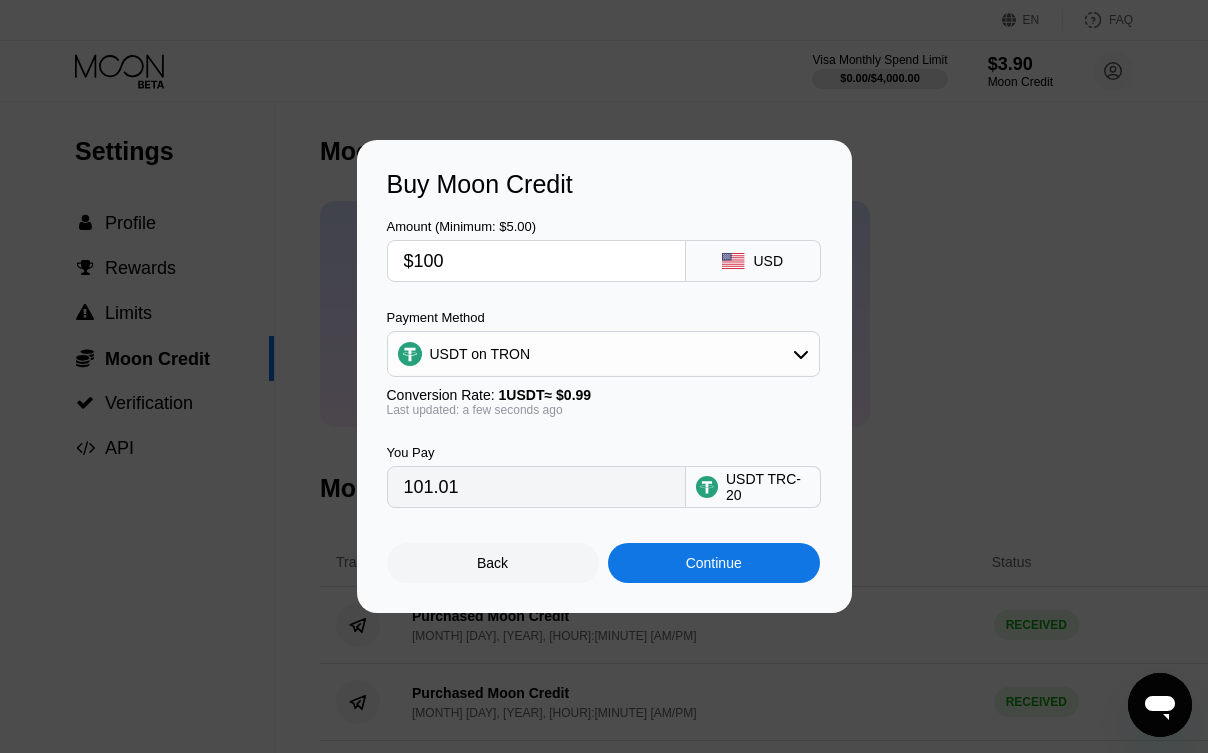 type on "$100" 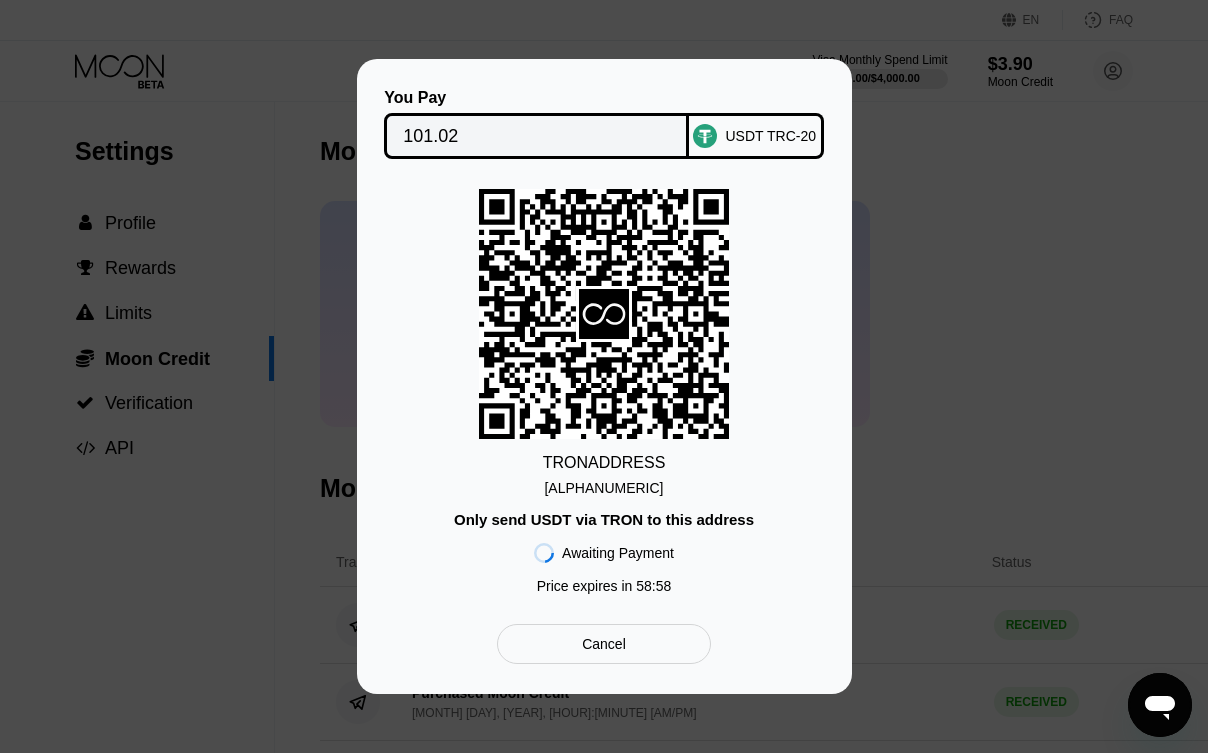 click on "TGQVgaraTxaY147...kGHvucSBjPe5pNY" at bounding box center (603, 488) 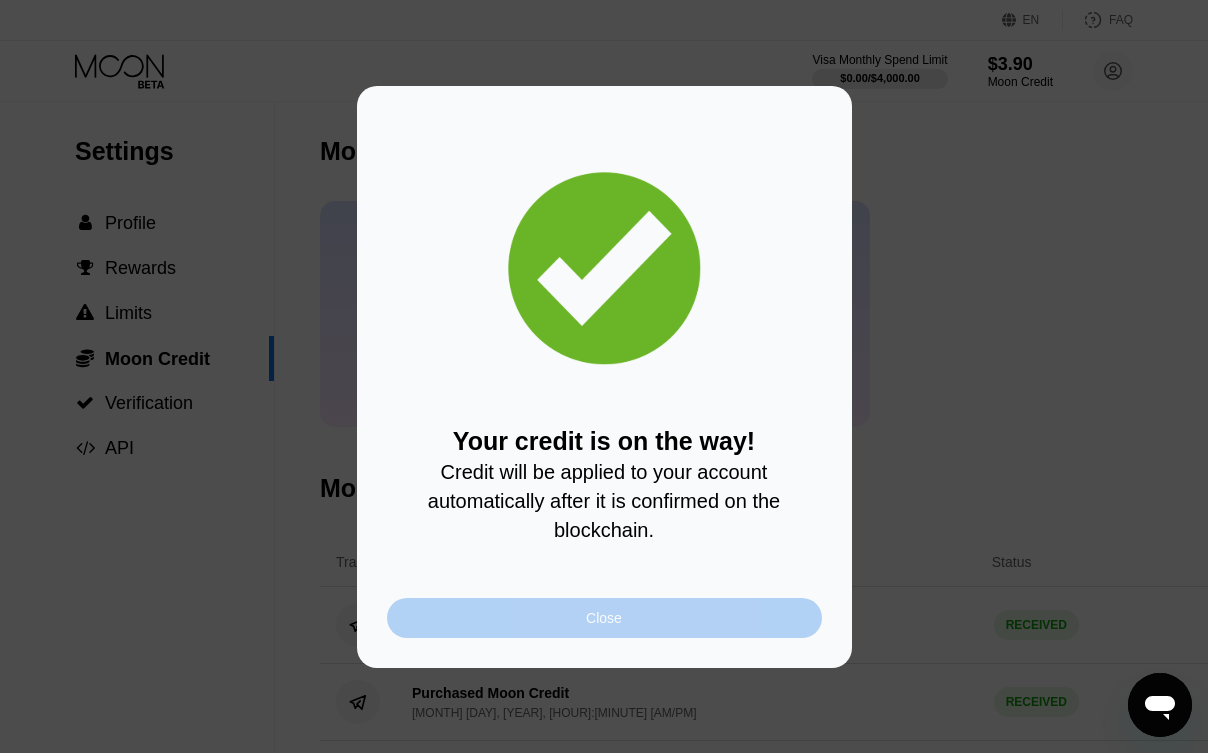 click on "Close" at bounding box center [604, 618] 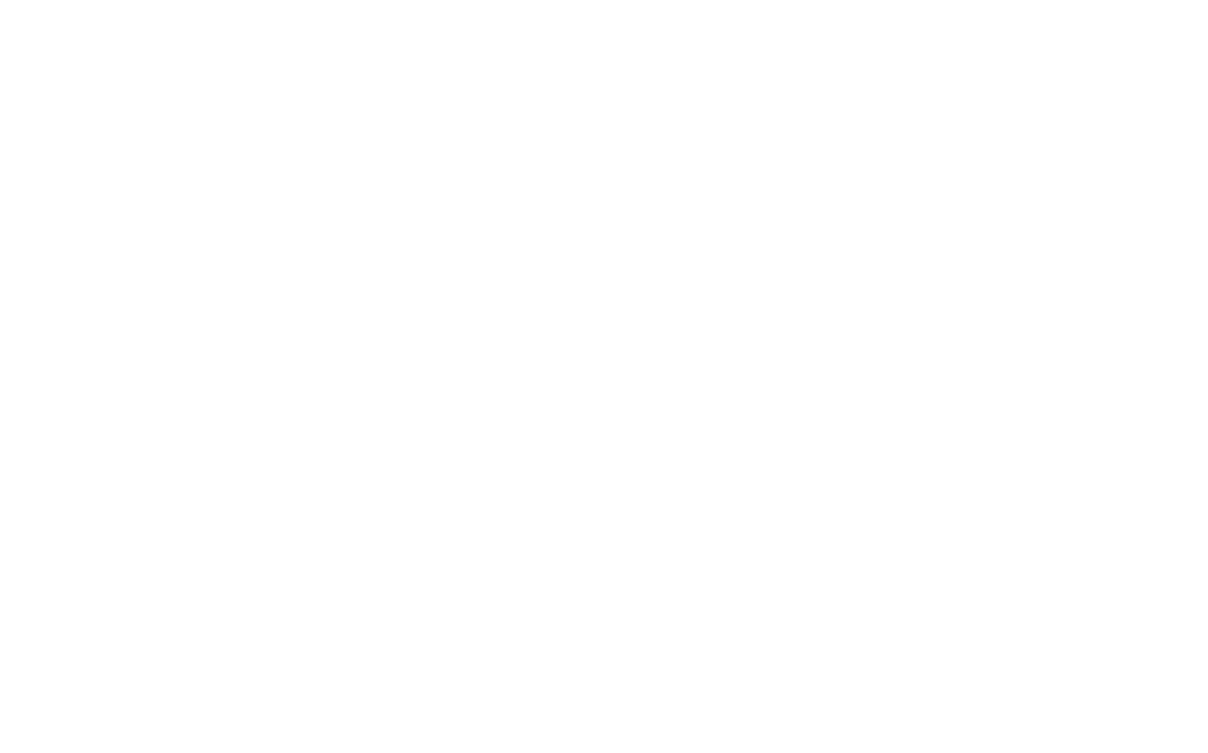 scroll, scrollTop: 0, scrollLeft: 0, axis: both 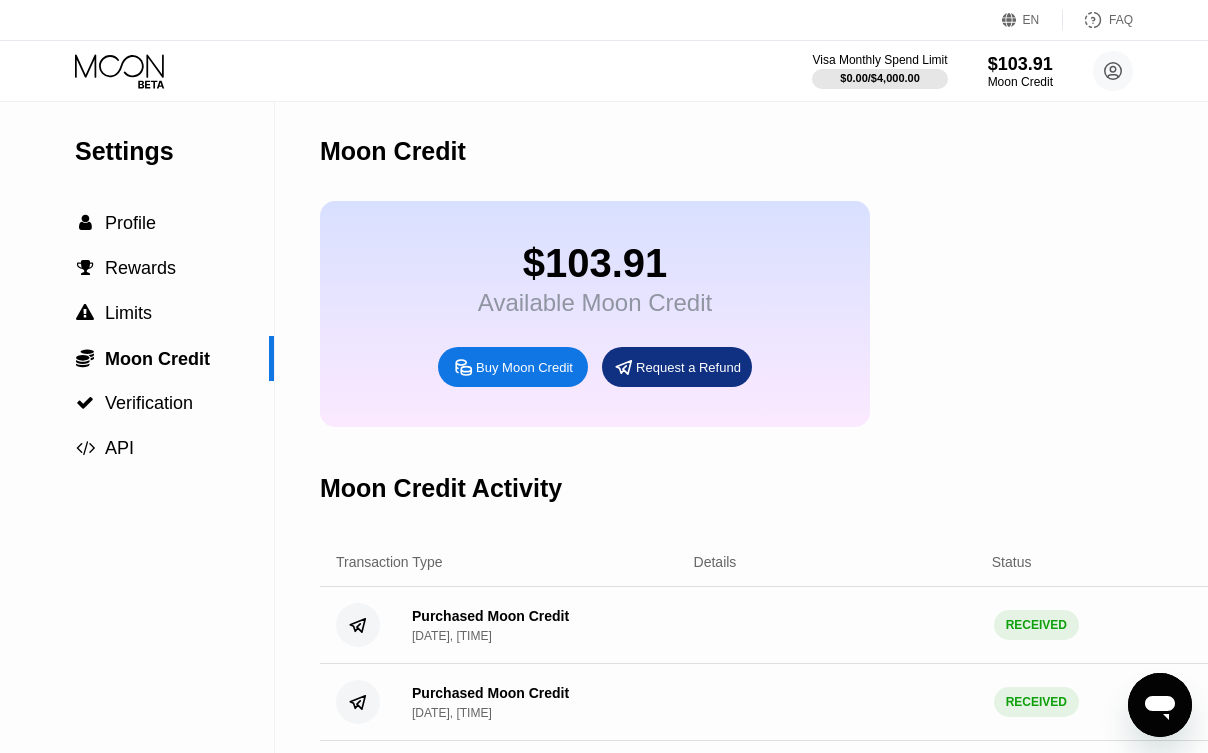 click 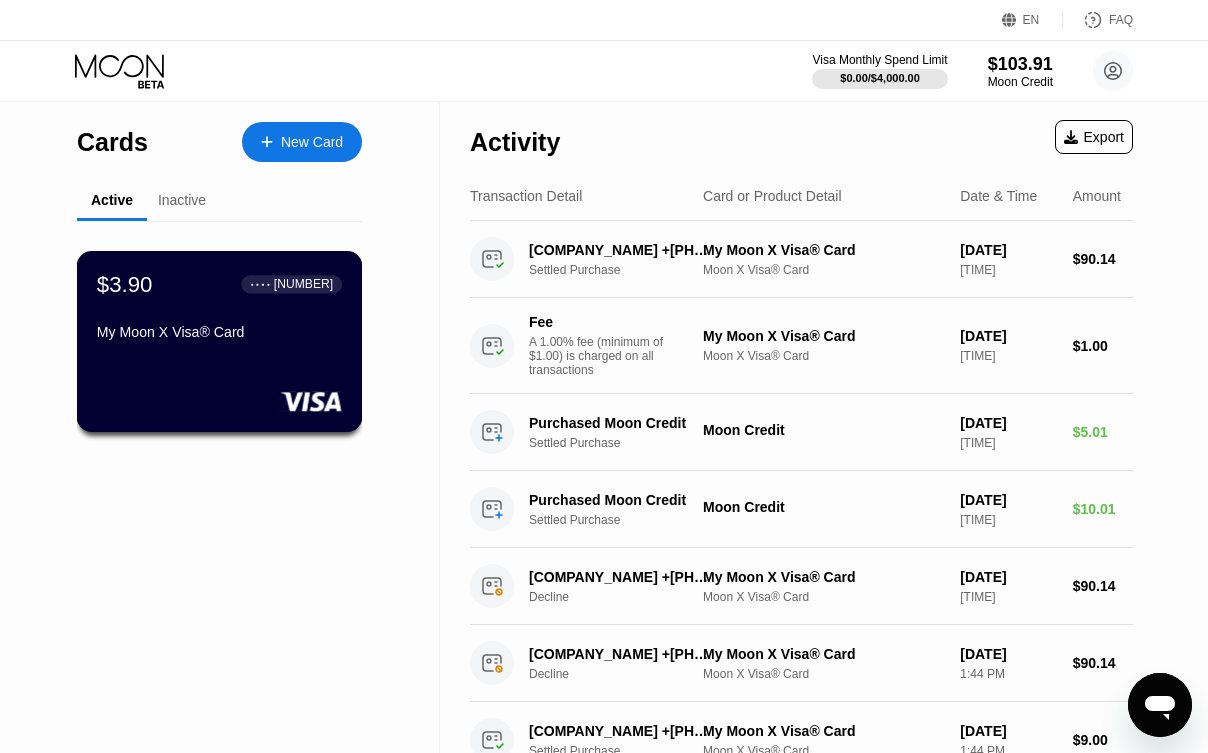 click on "My Moon X Visa® Card" at bounding box center (219, 332) 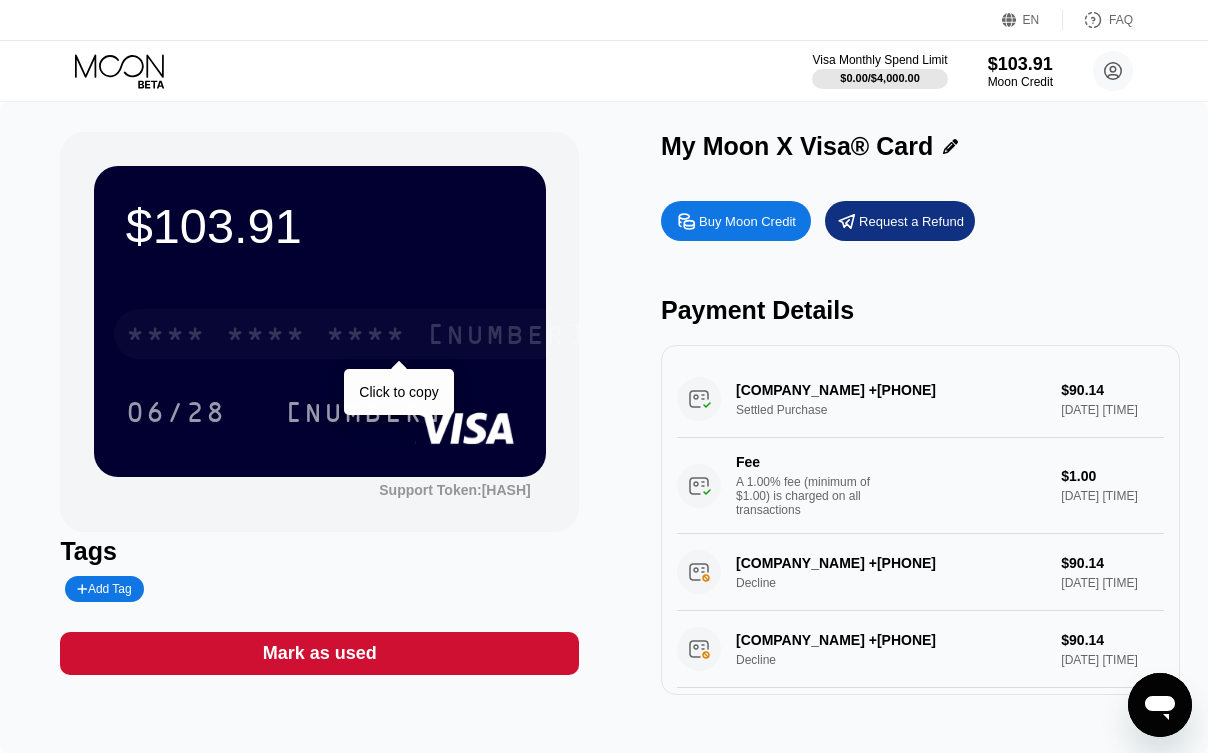 click on "* * * *" at bounding box center (366, 337) 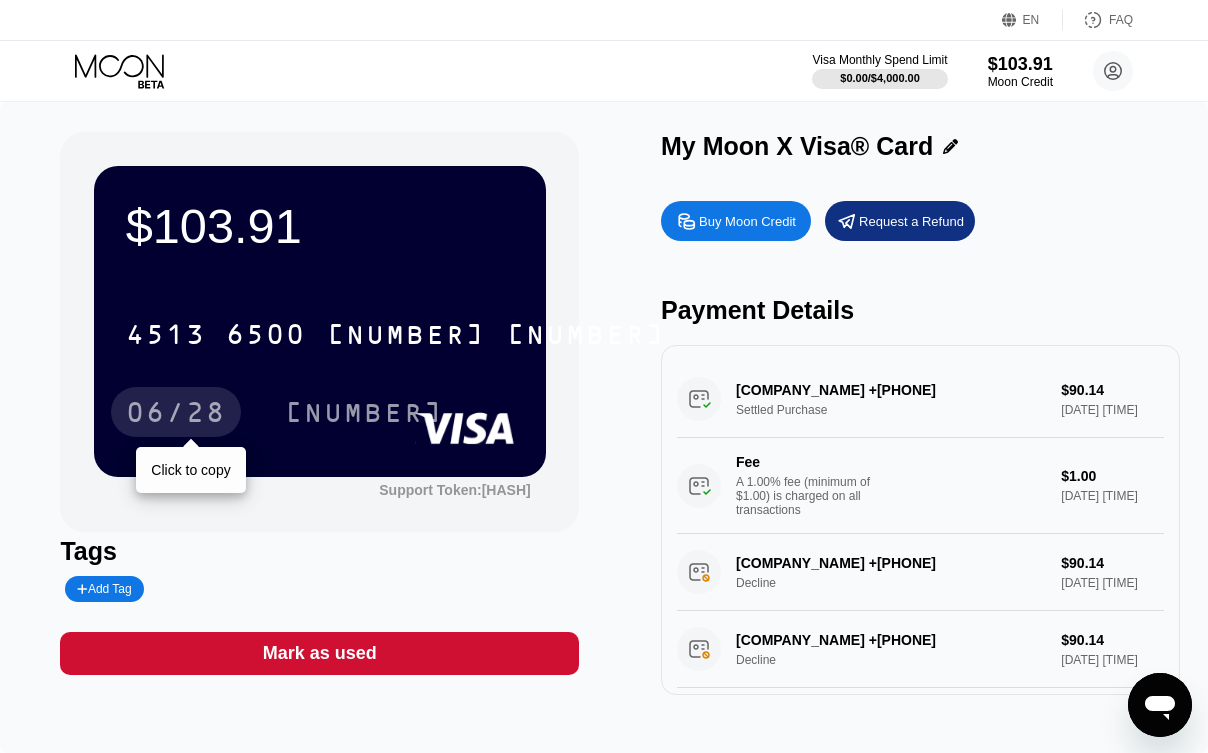 click on "06/28" at bounding box center (176, 415) 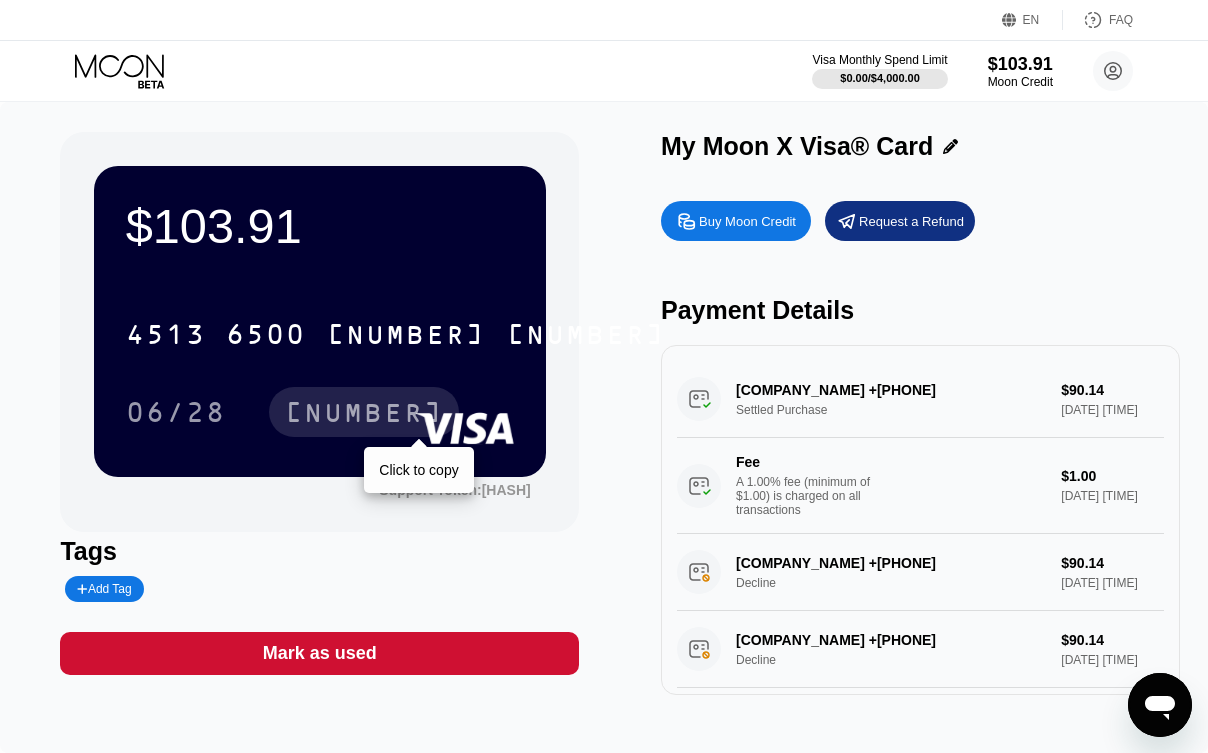 click on "536" at bounding box center (364, 415) 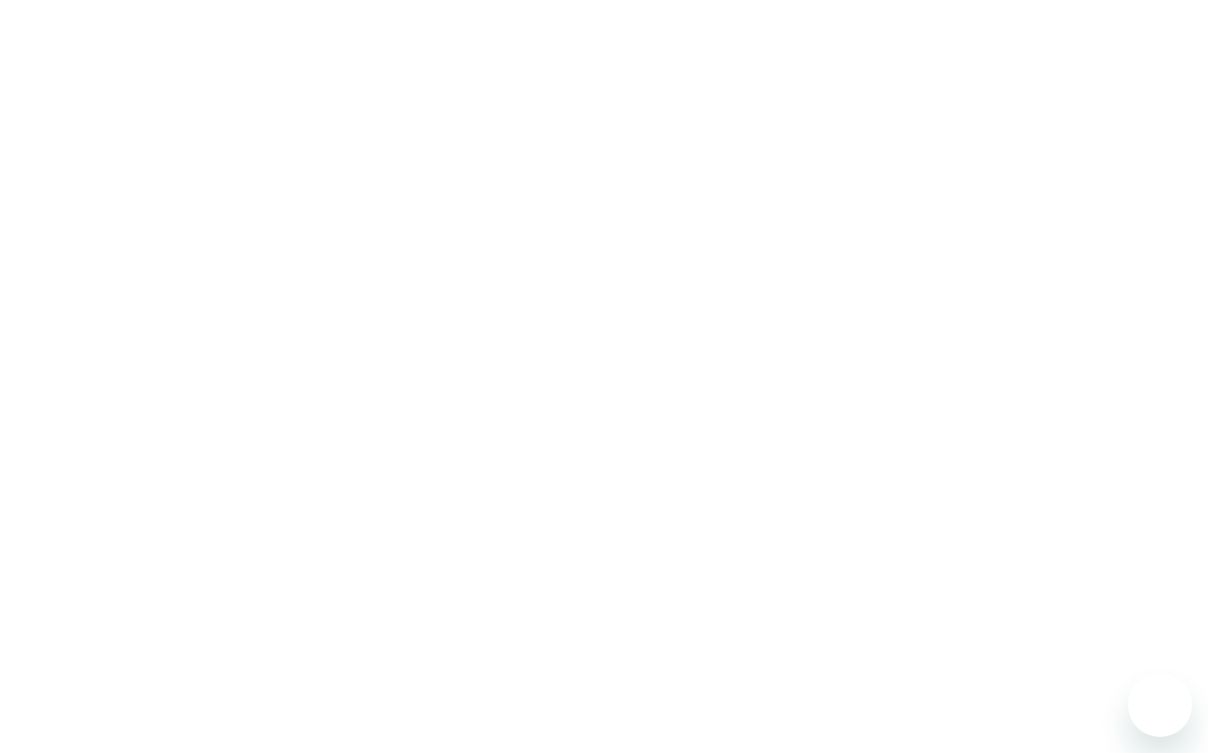 scroll, scrollTop: 0, scrollLeft: 0, axis: both 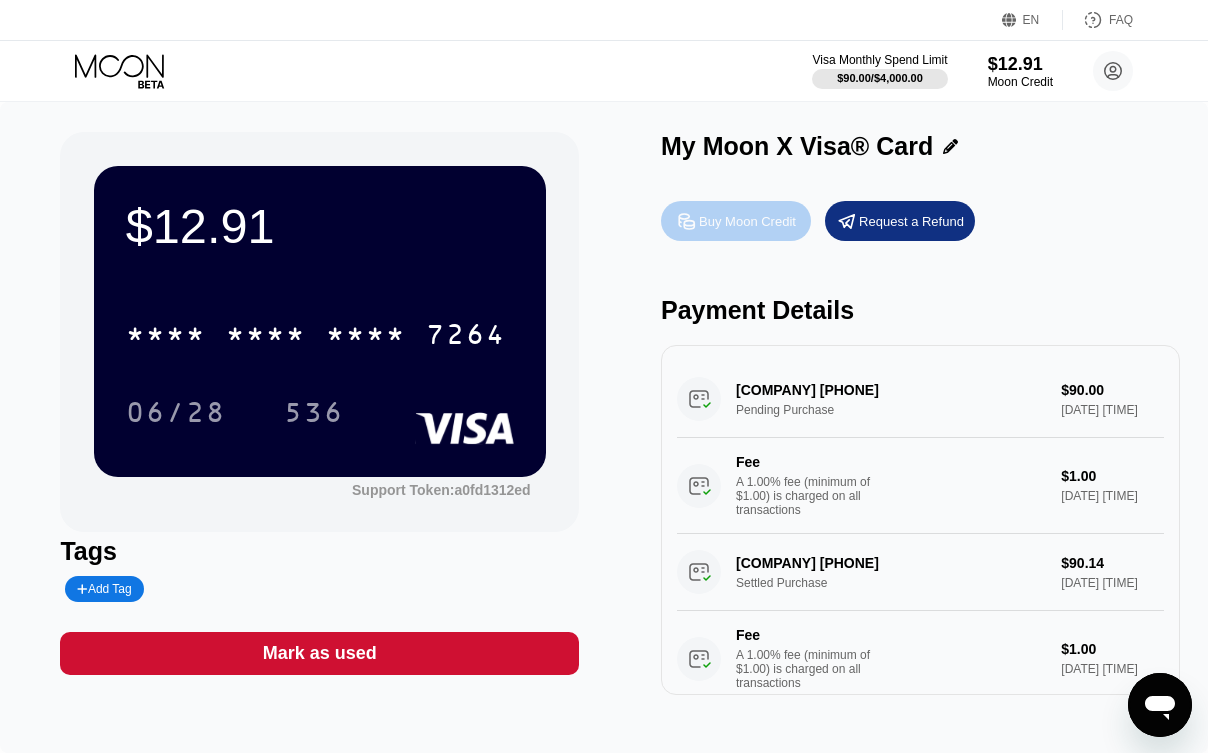 click on "Buy Moon Credit" at bounding box center (747, 221) 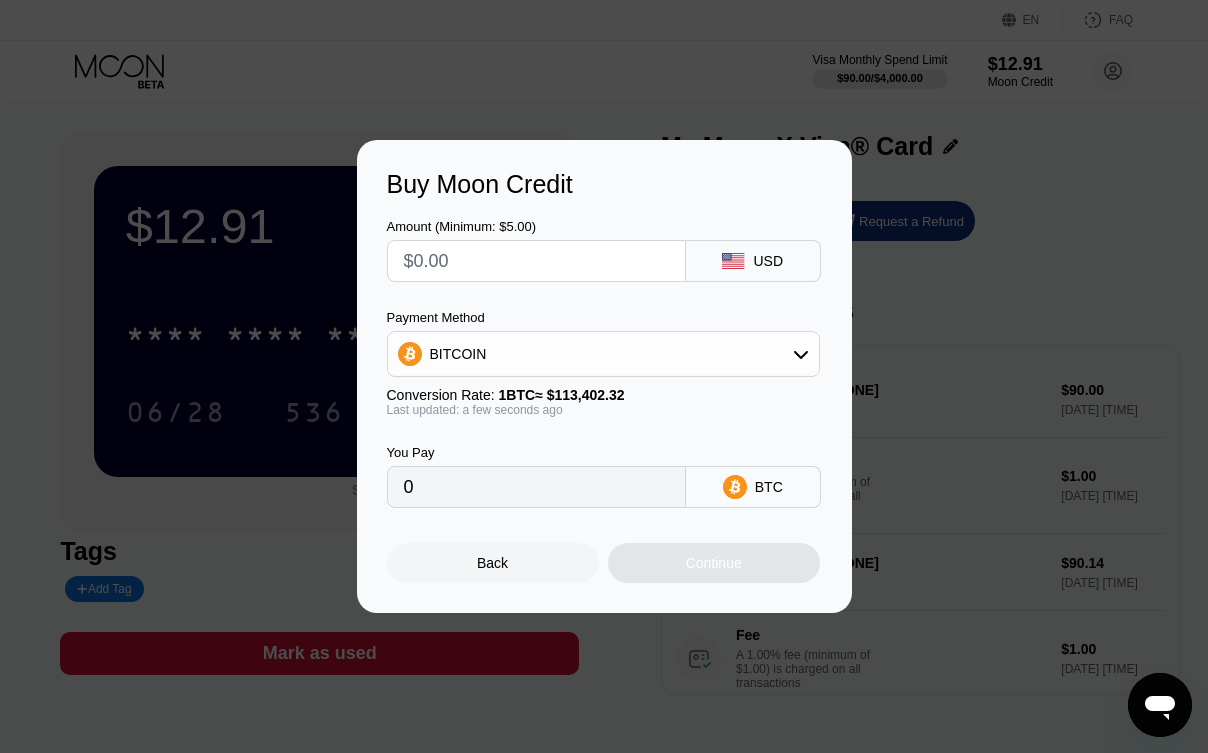 click on "BITCOIN" at bounding box center (603, 354) 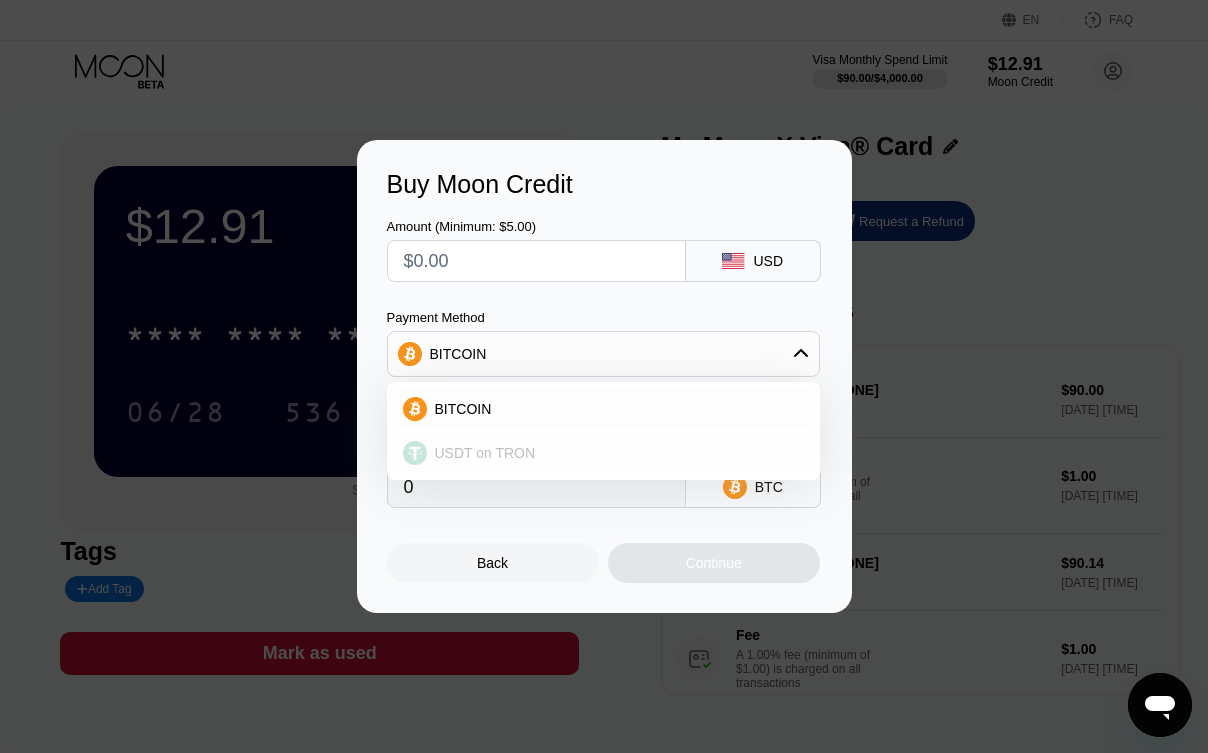 click on "USDT on TRON" at bounding box center (615, 453) 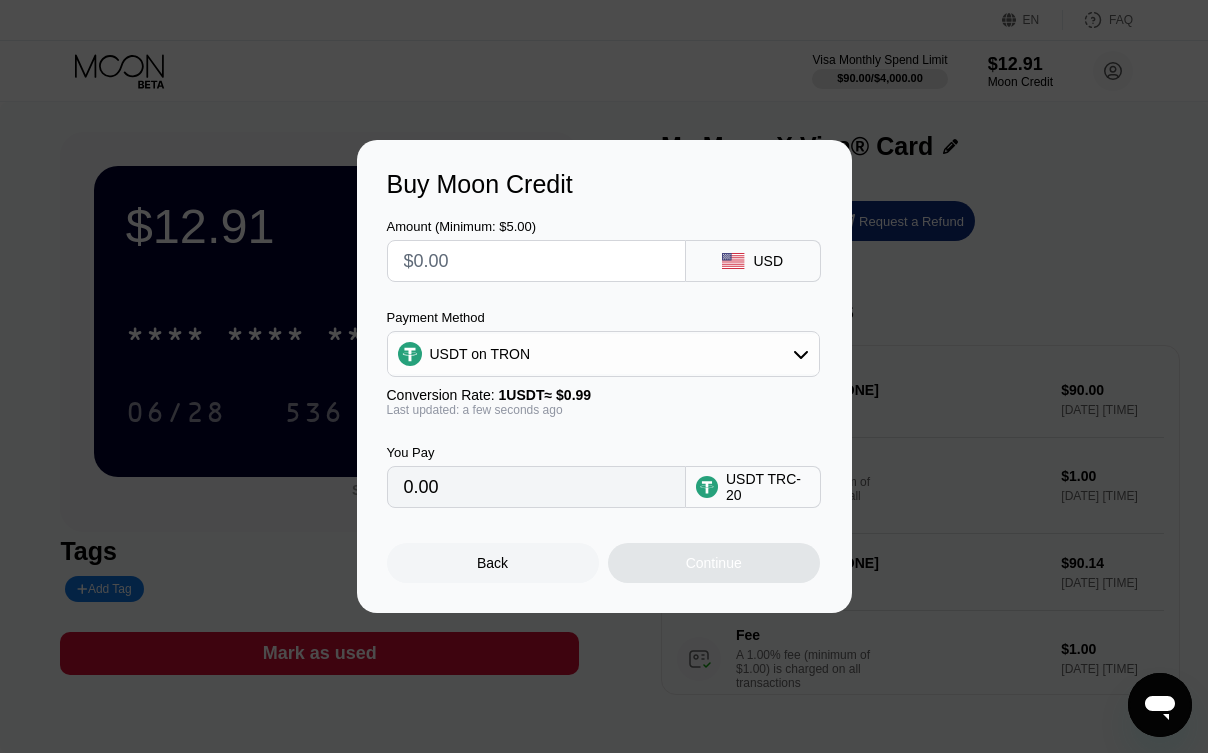 click at bounding box center (536, 261) 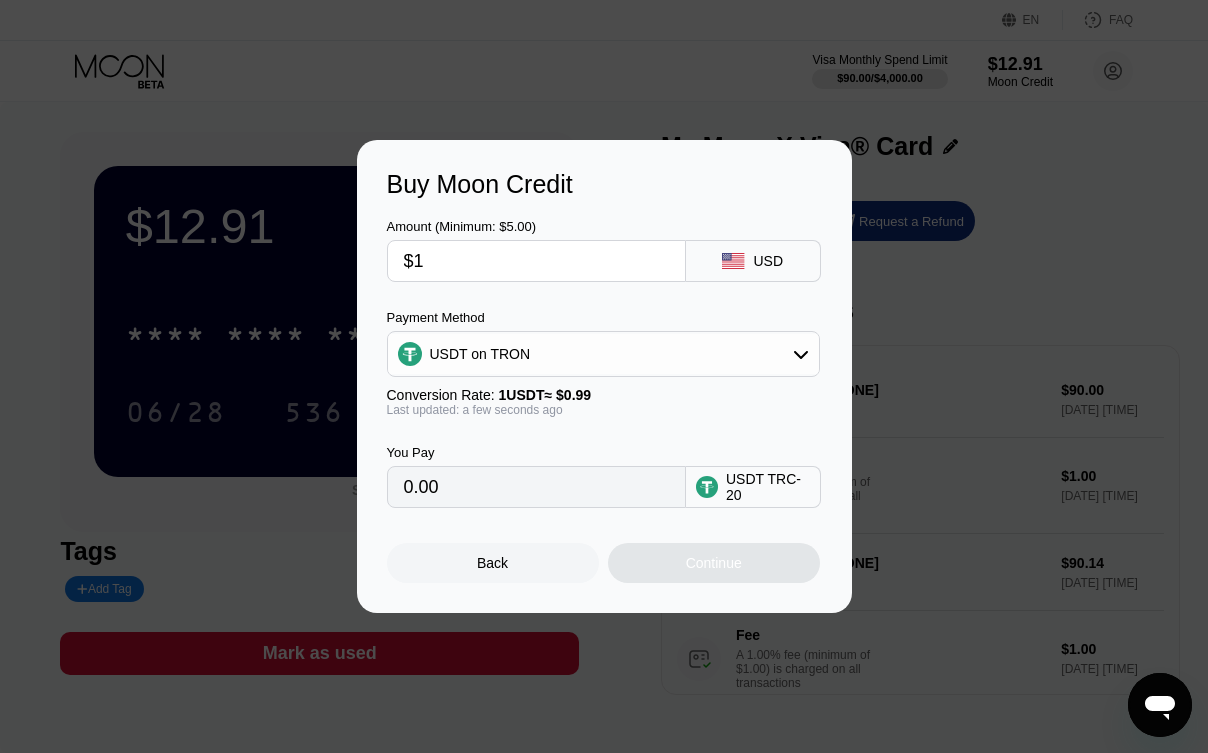 type on "1.01" 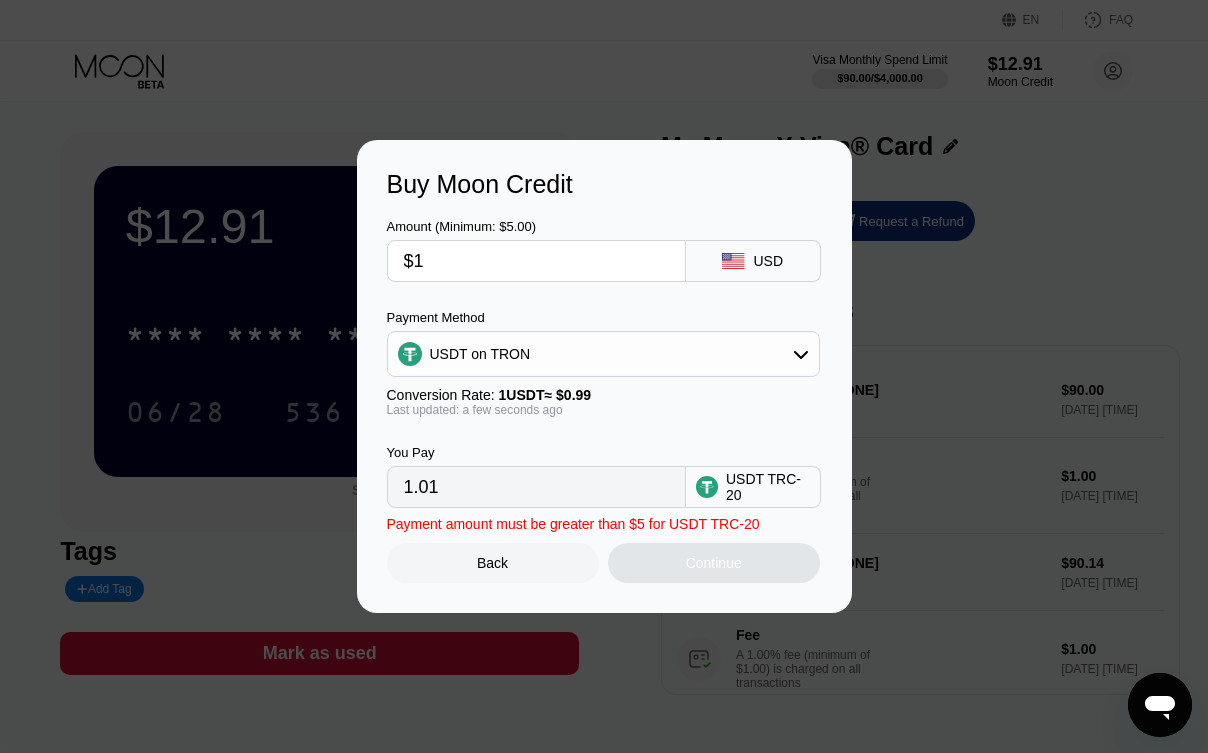 type on "$10" 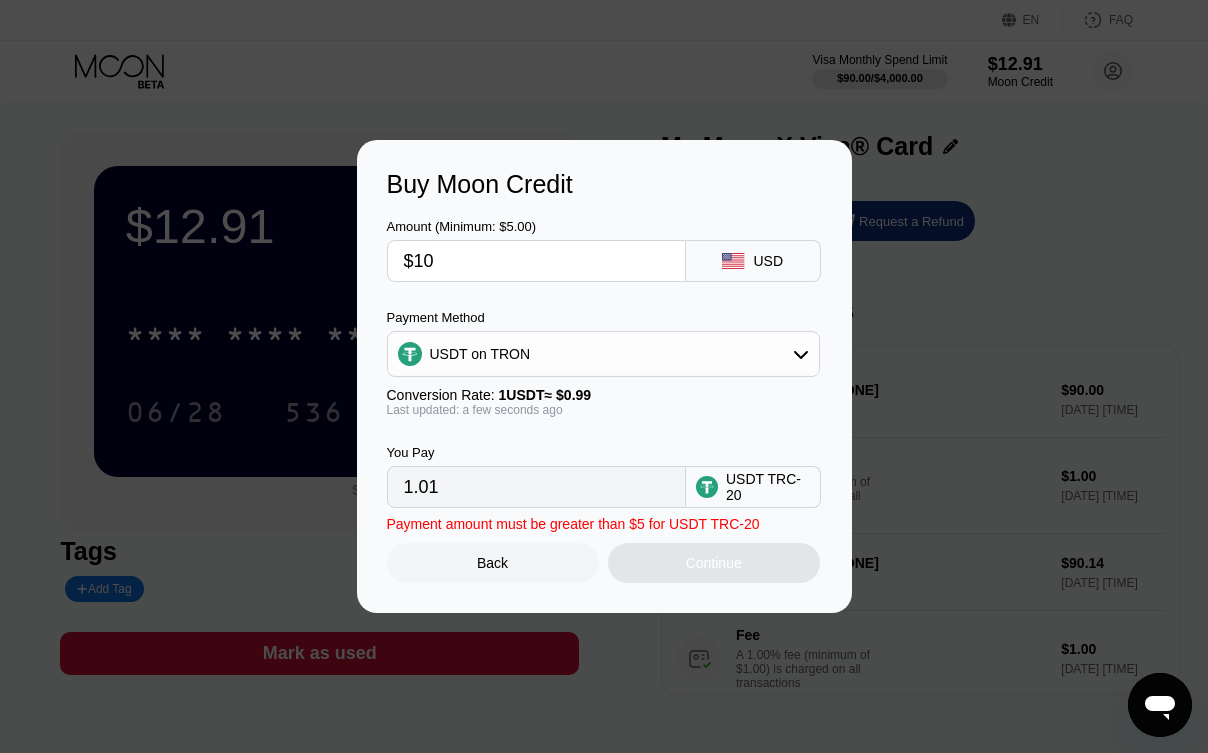 type on "10.10" 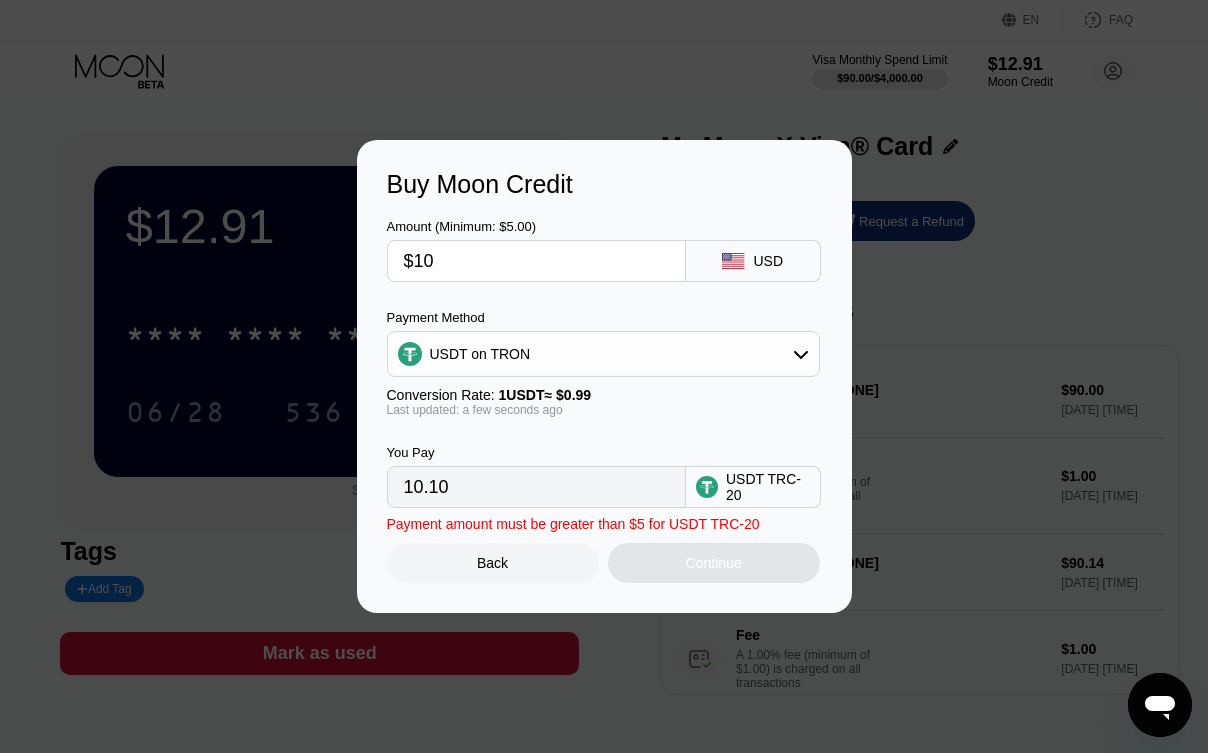 type on "$100" 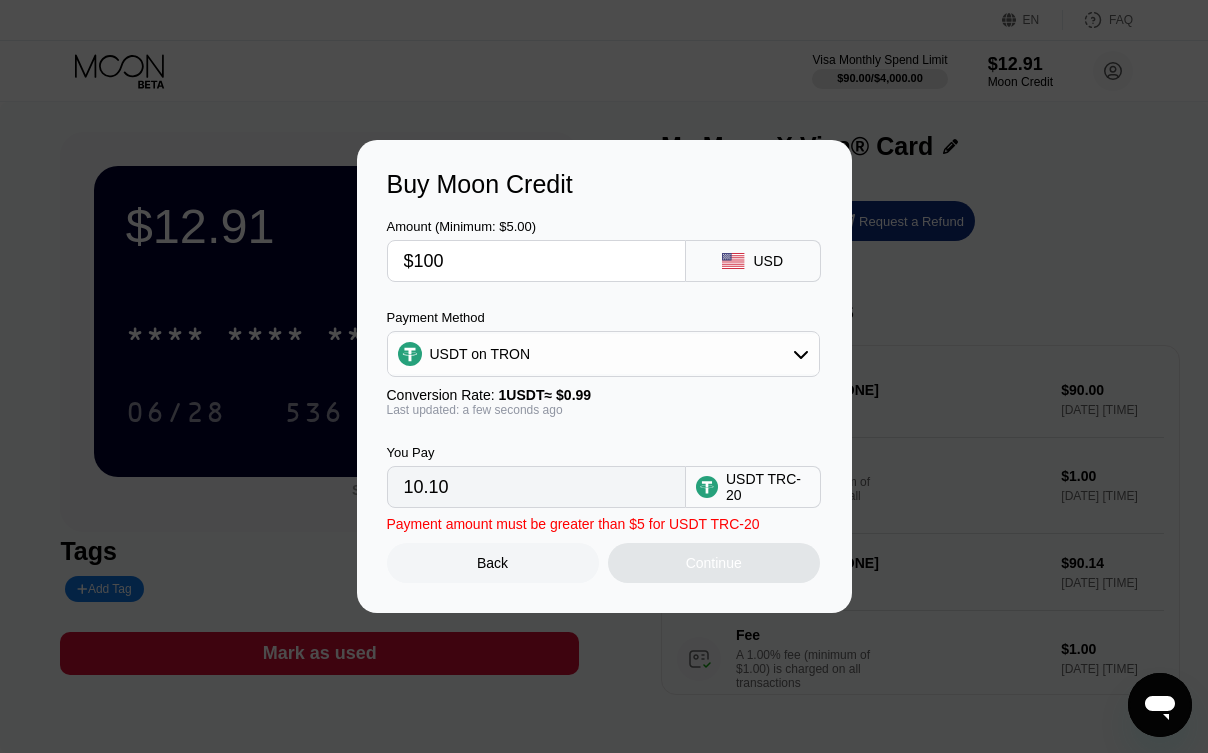type on "101.01" 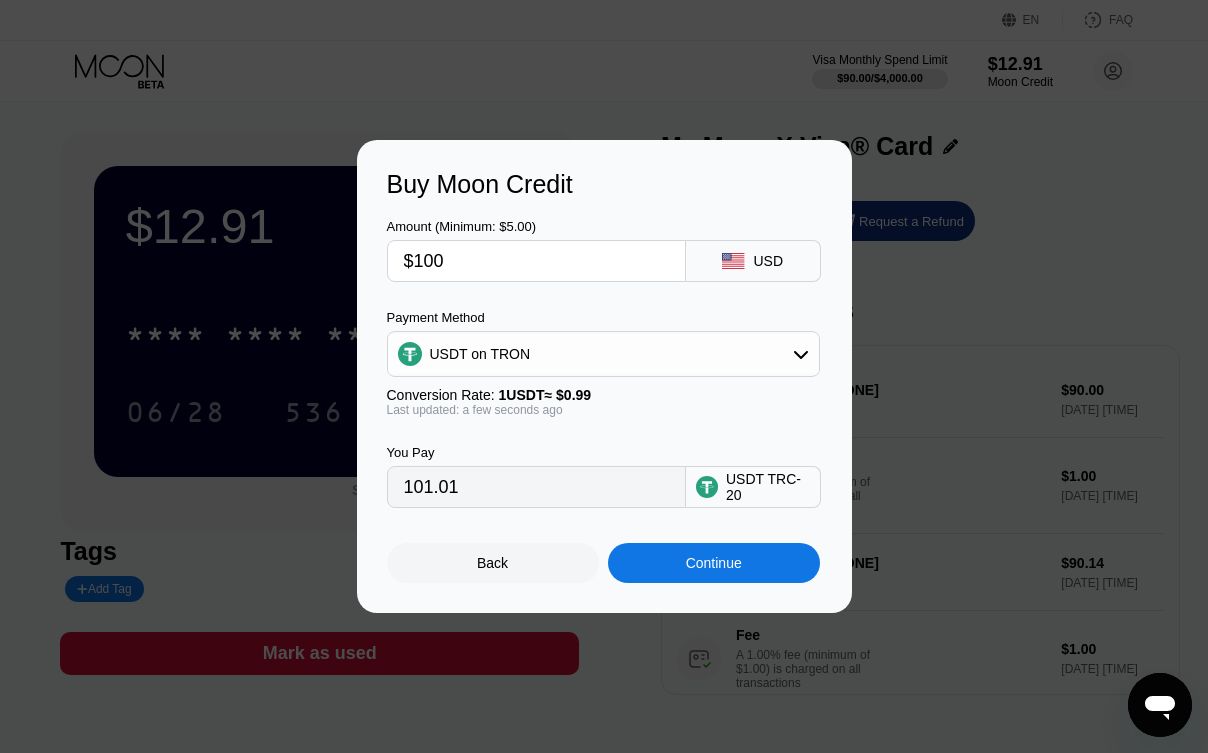 type on "$100" 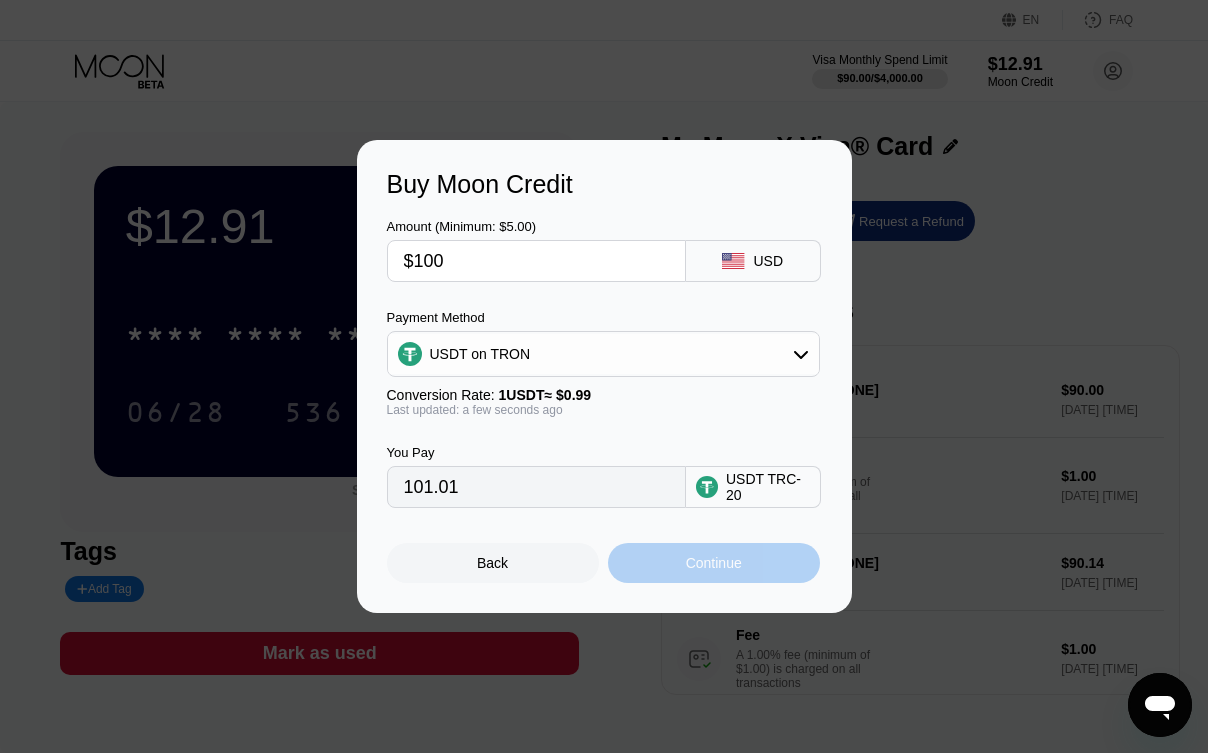 click on "Continue" at bounding box center [714, 563] 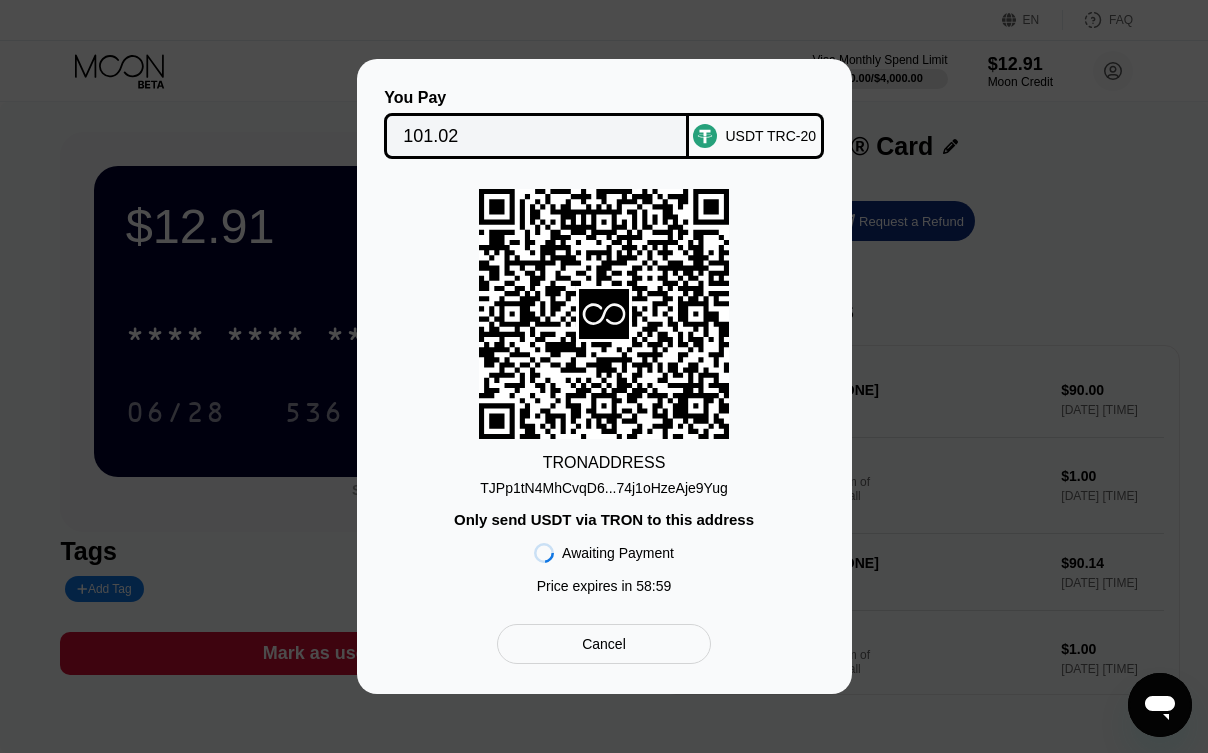 click on "TJPp1tN4MhCvqD6...74j1oHzeAje9Yug" at bounding box center [603, 488] 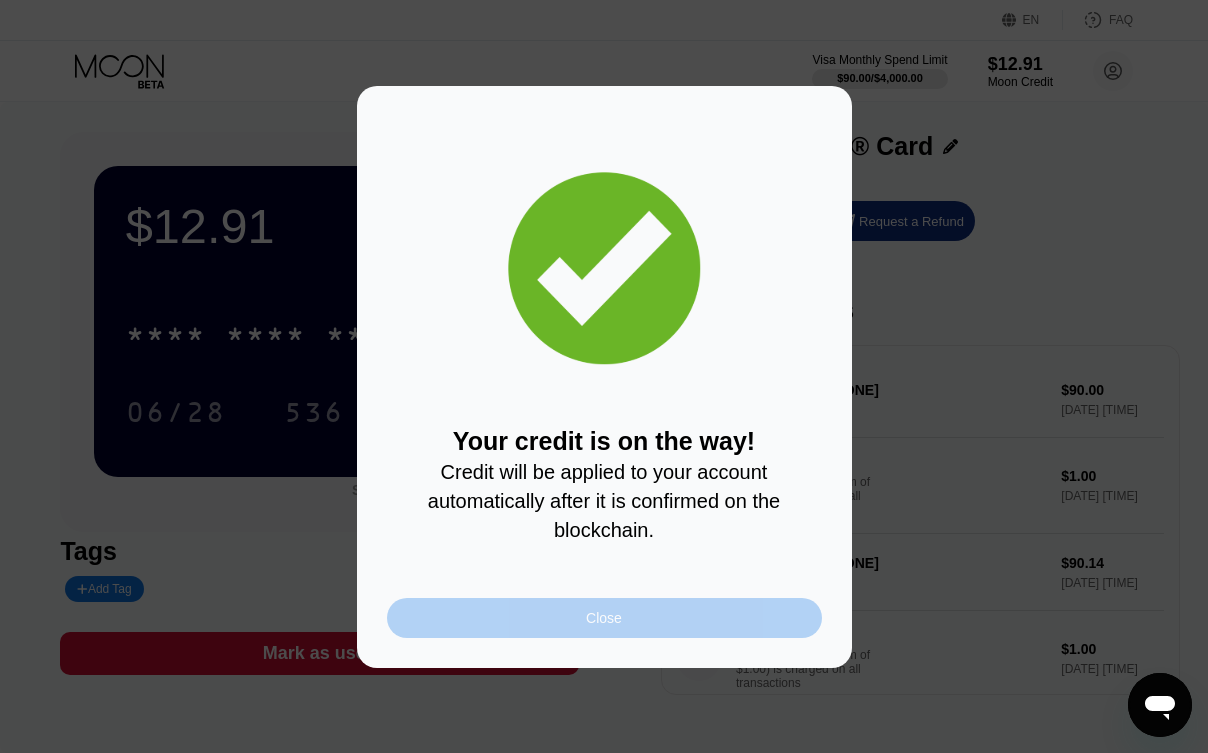click on "Close" at bounding box center [604, 618] 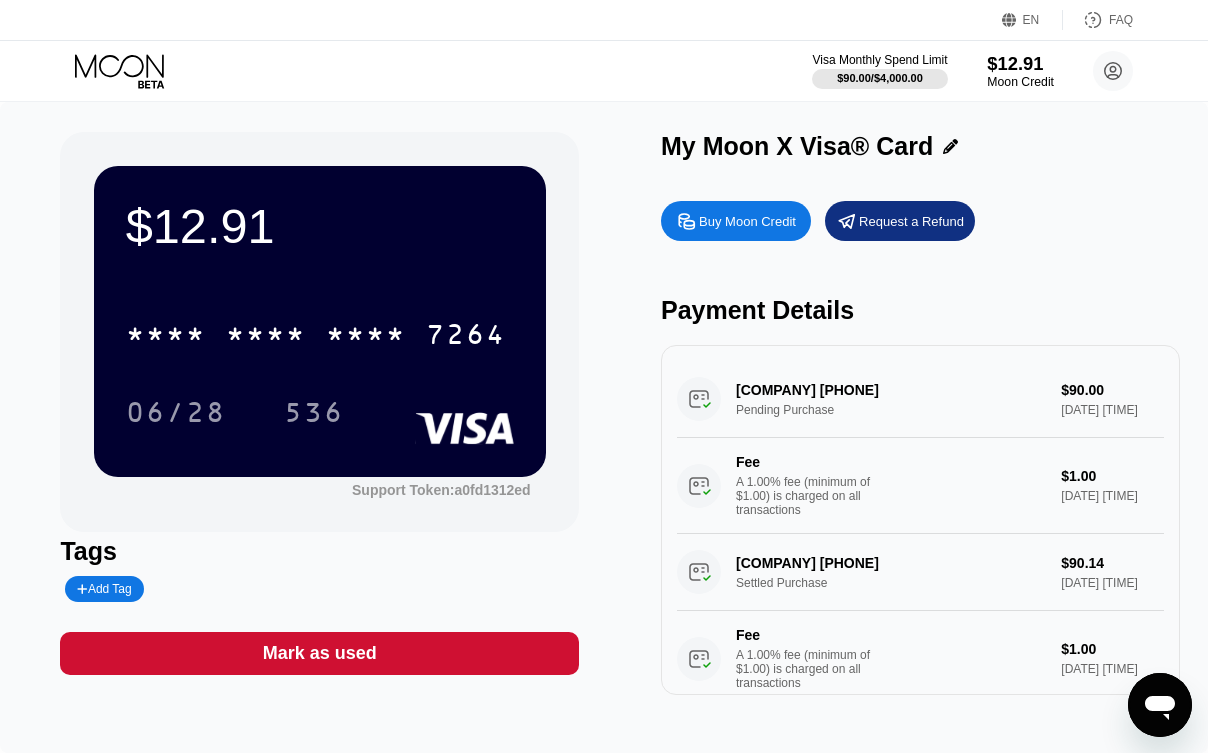 click on "$12.91" at bounding box center [1020, 63] 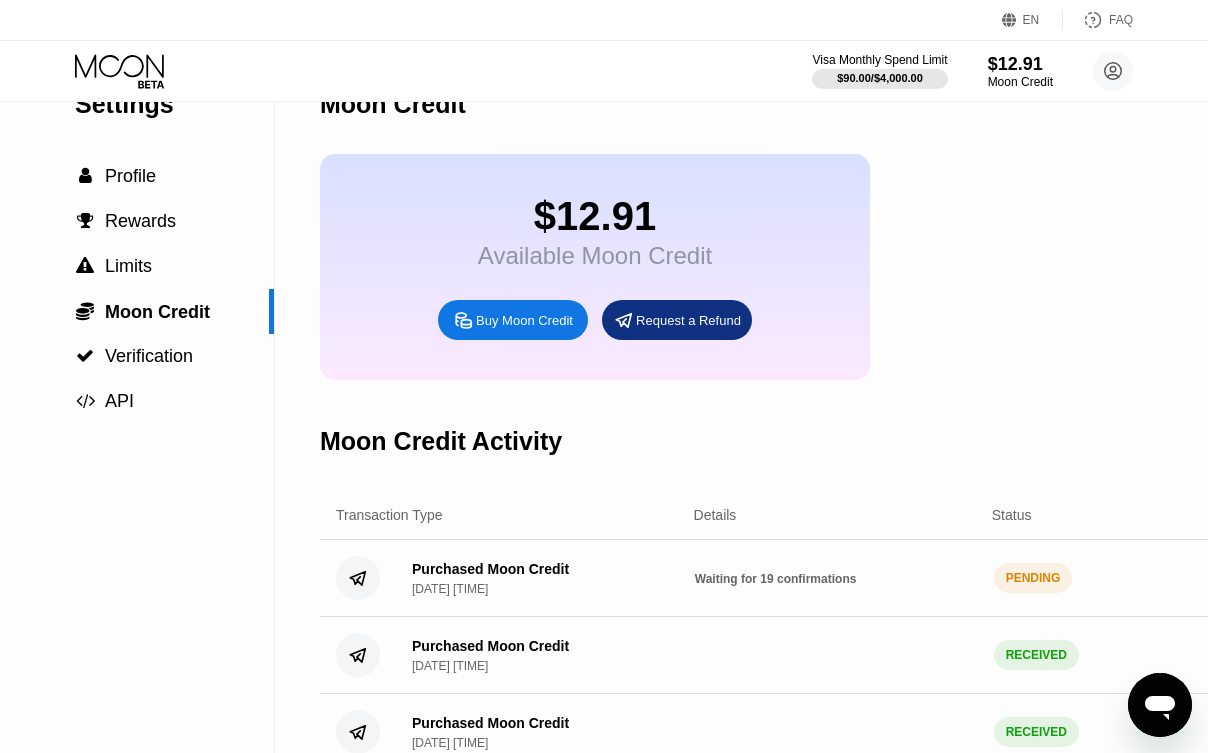scroll, scrollTop: 41, scrollLeft: 0, axis: vertical 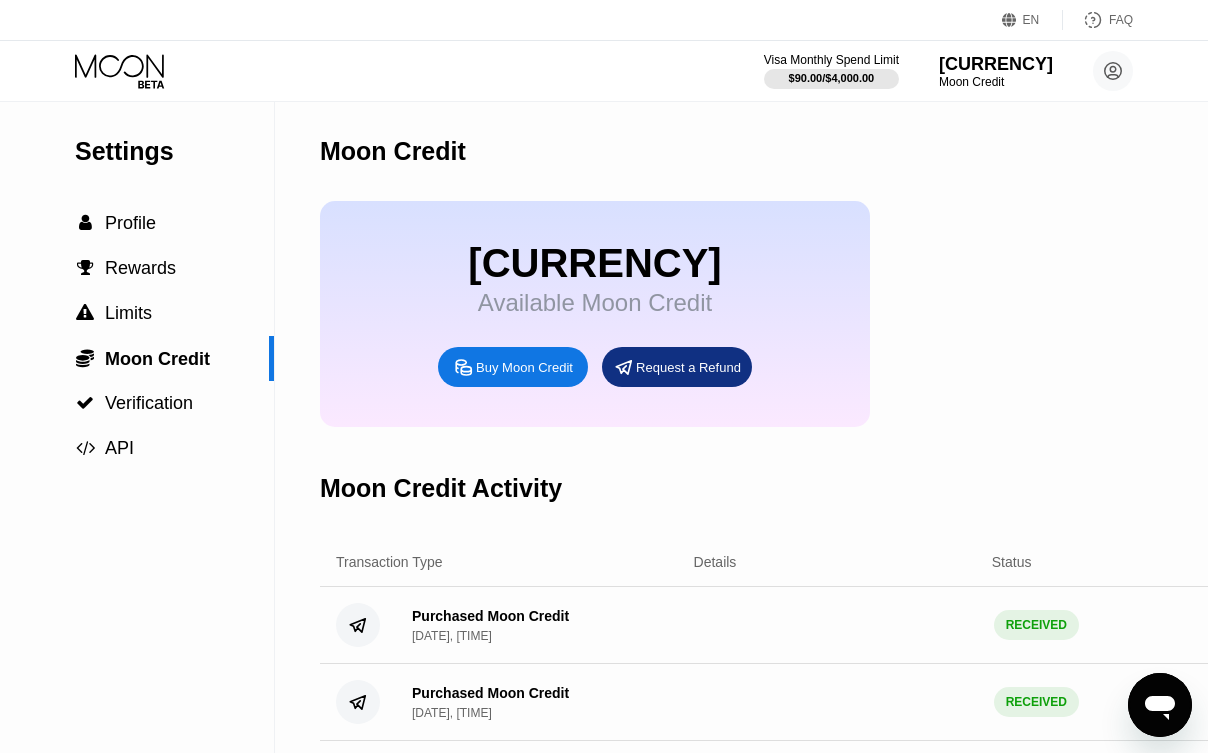 click on "[BRAND] [PRODUCT] [CURRENCY][CURRENCY] [CURRENCY] [CURRENCY] [CURRENCY] [CURRENCY] [NAME] [EMAIL] [ICON] [WORD] [WORD] [WORD] [WORD] [WORD] [WORD] [WORD]" at bounding box center (604, 71) 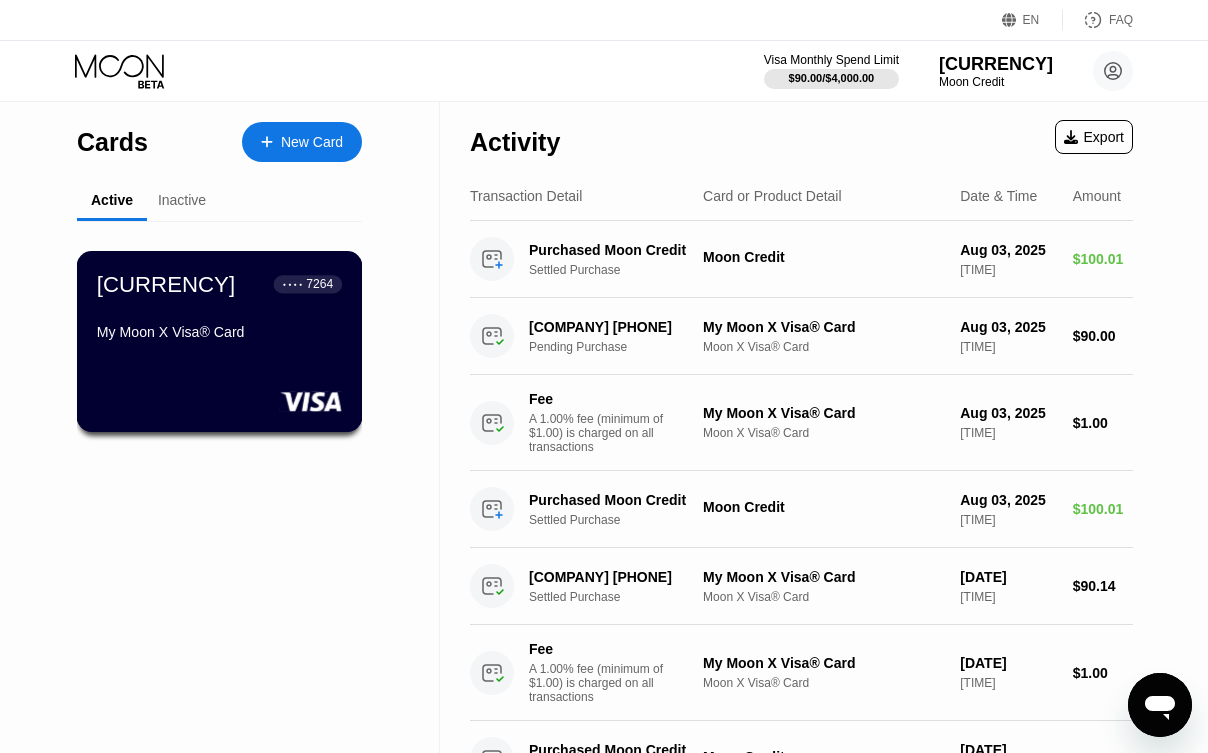 click on "$112.92 ● ● ● ● 7264 My Moon X Visa® Card" at bounding box center [220, 341] 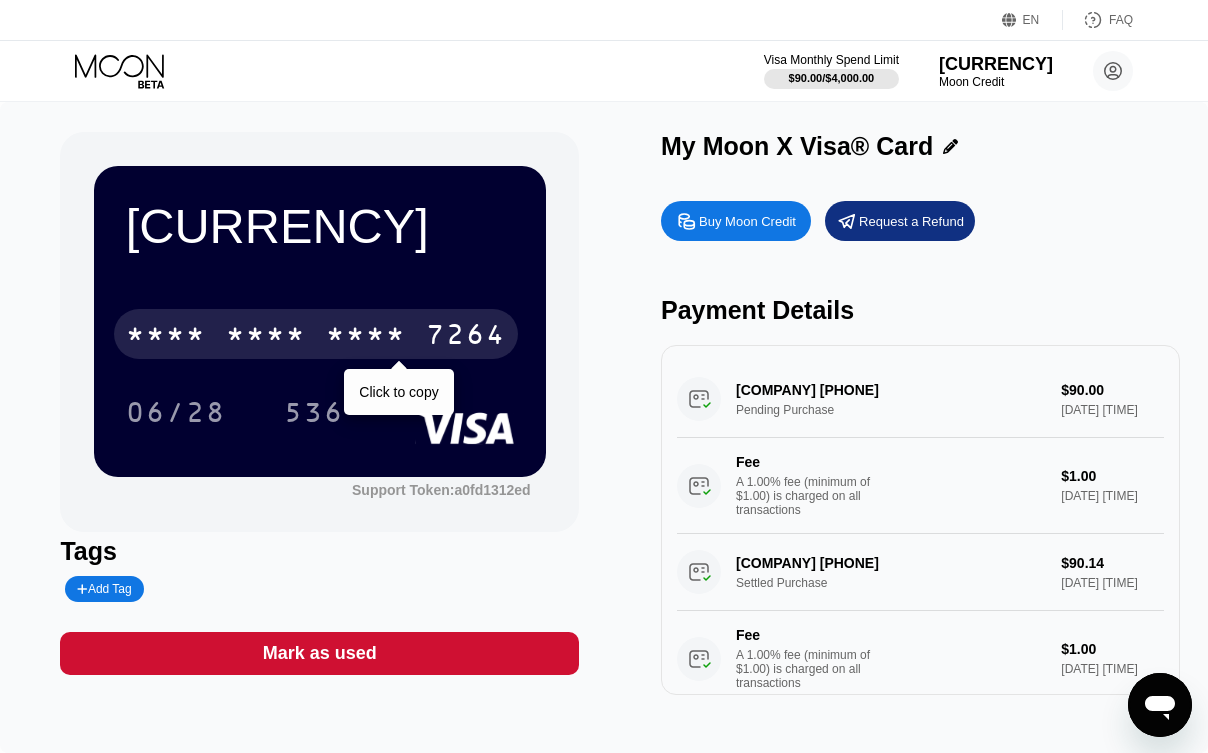 click on "* * * *" at bounding box center (366, 337) 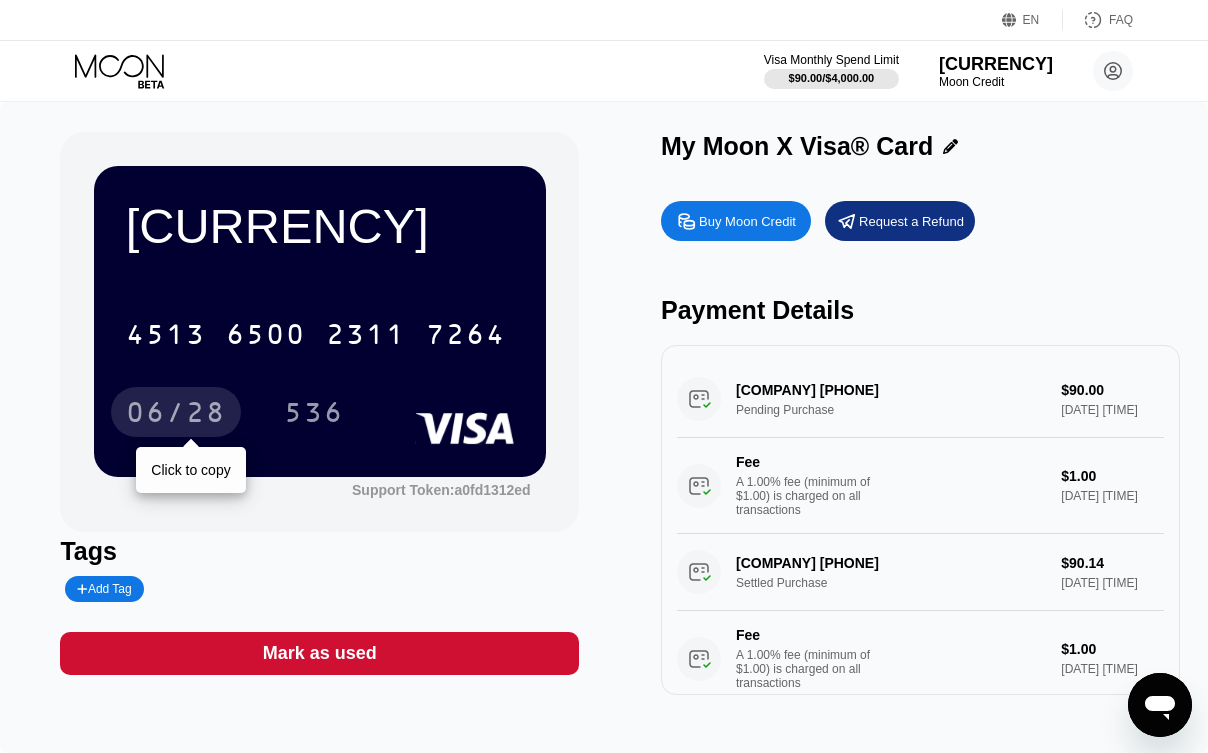 click on "06/28" at bounding box center [176, 415] 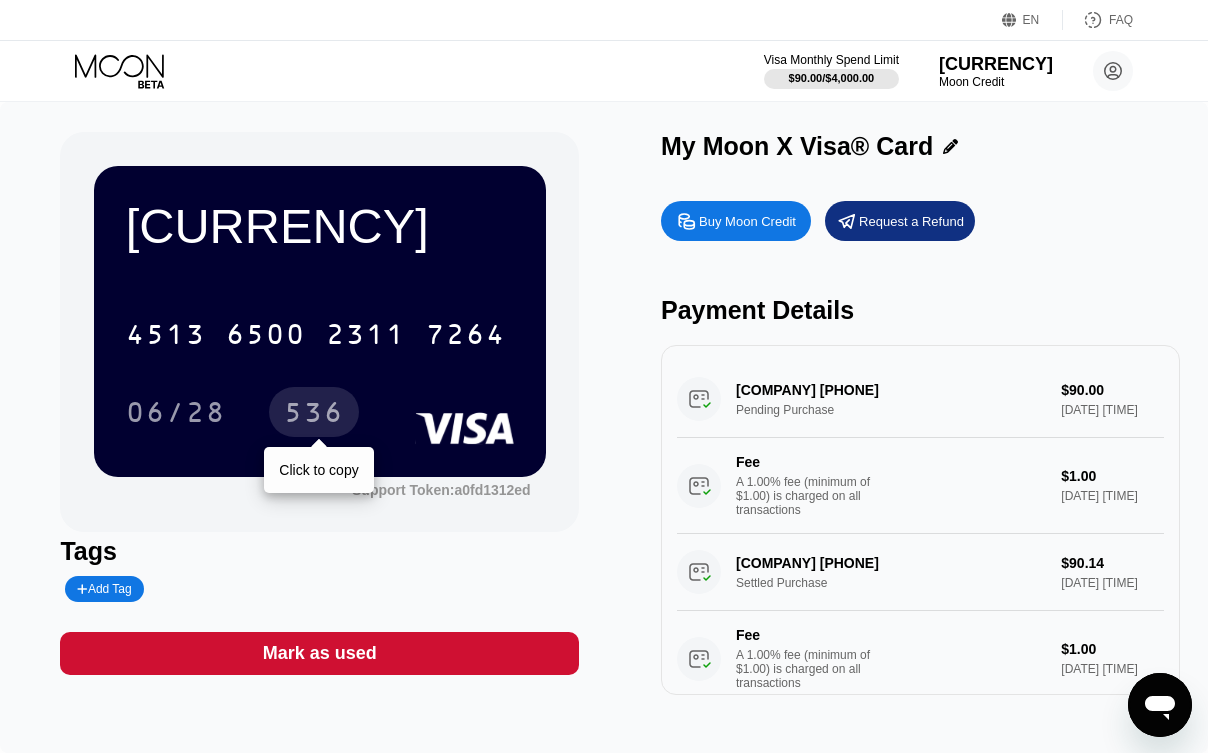 click on "536" at bounding box center (314, 415) 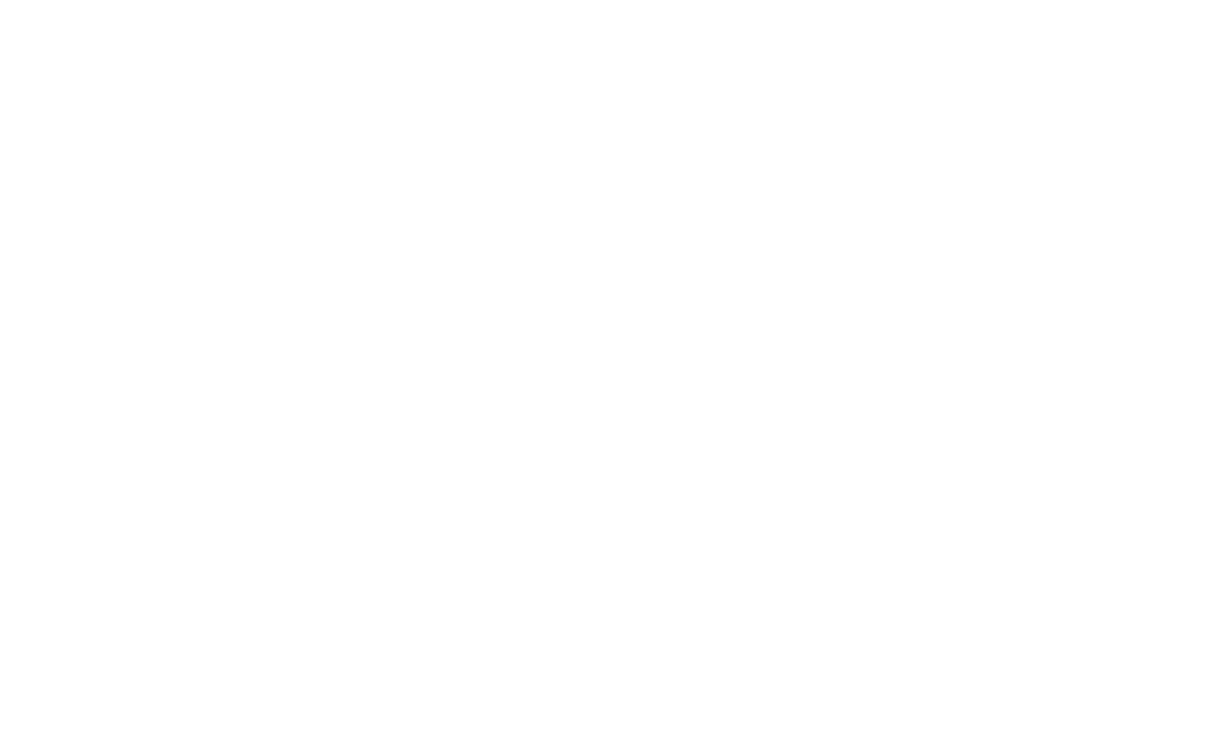 scroll, scrollTop: 0, scrollLeft: 0, axis: both 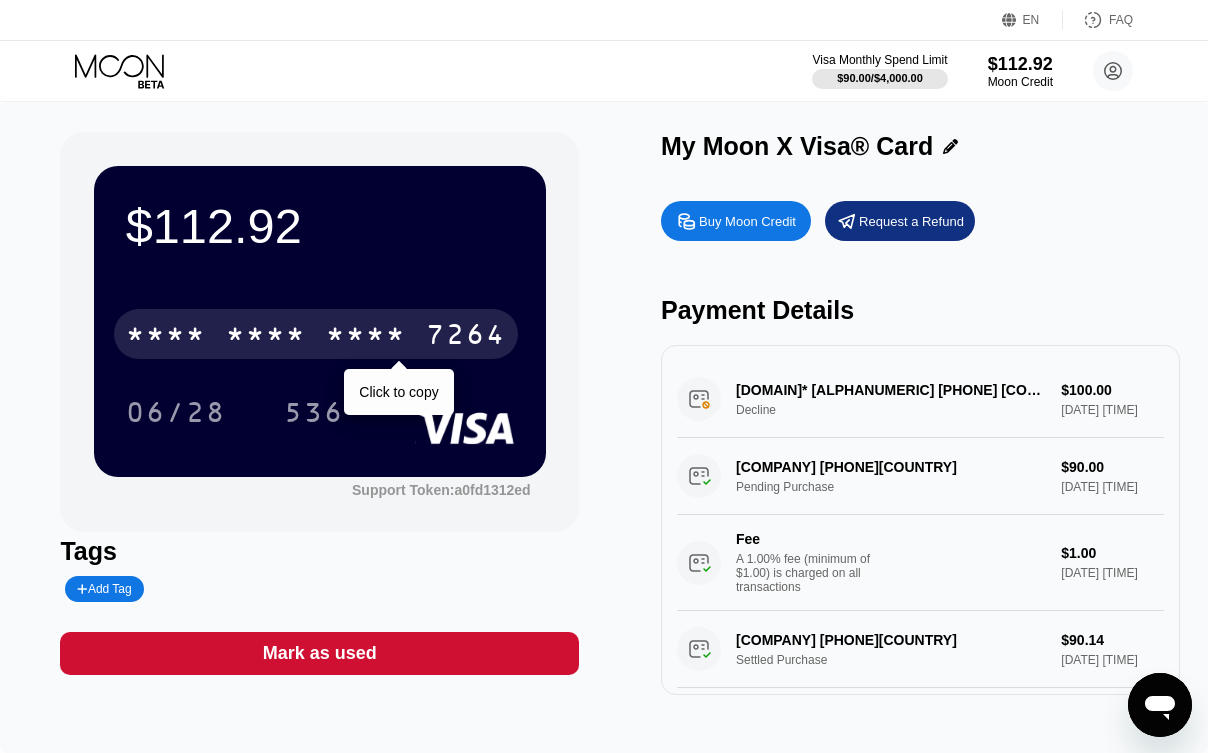 click on "* * * * * * * * * * * * [LAST_FOUR_DIGITS]" at bounding box center (316, 334) 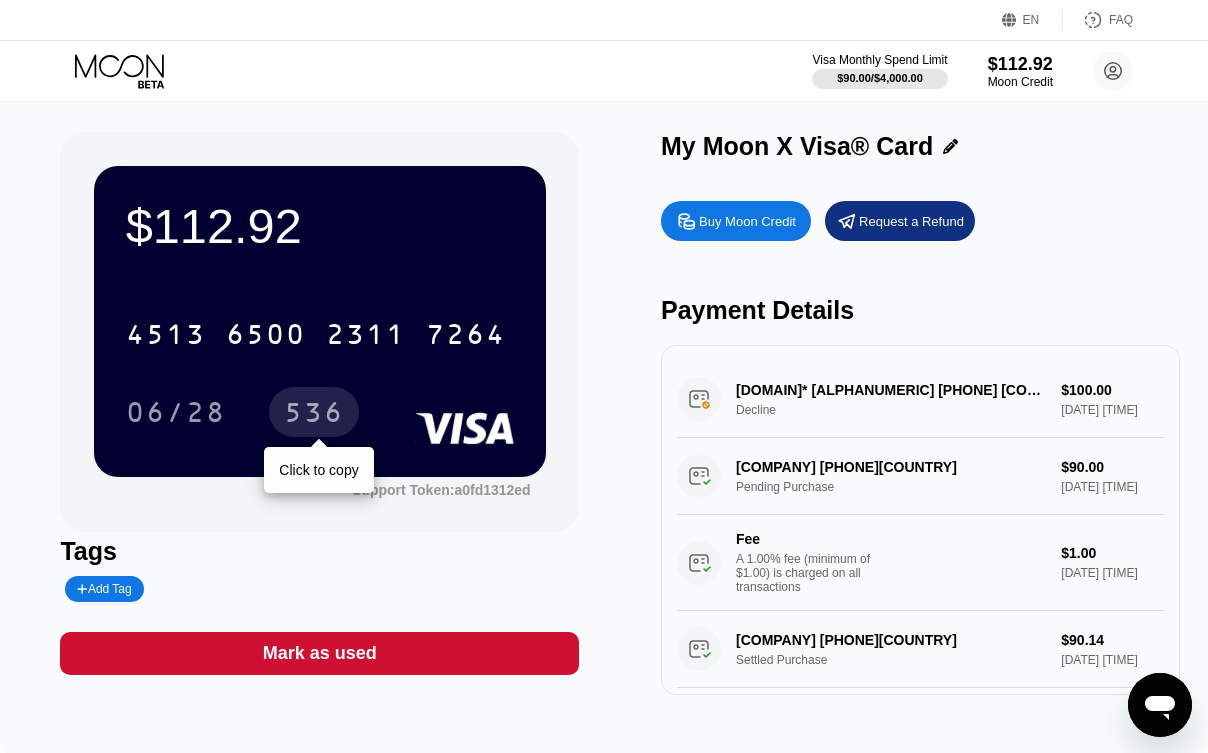 click on "536" at bounding box center (314, 415) 